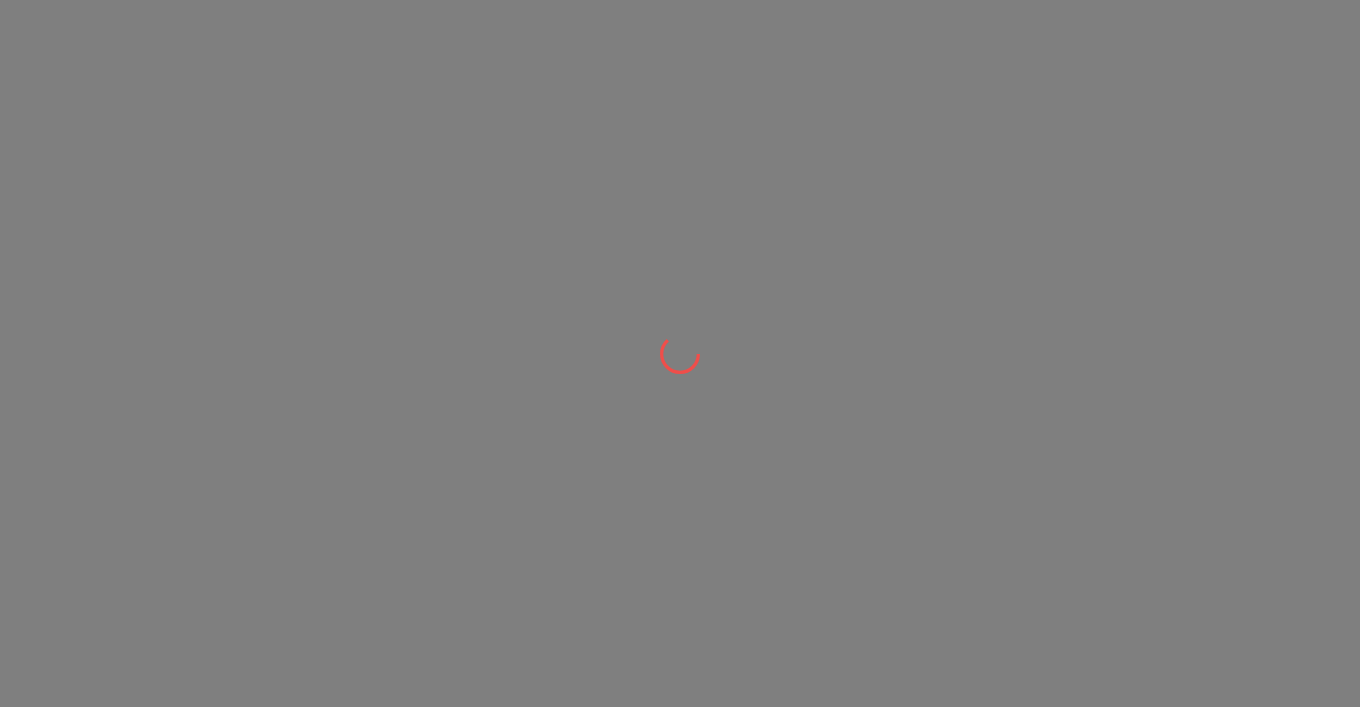 scroll, scrollTop: 0, scrollLeft: 0, axis: both 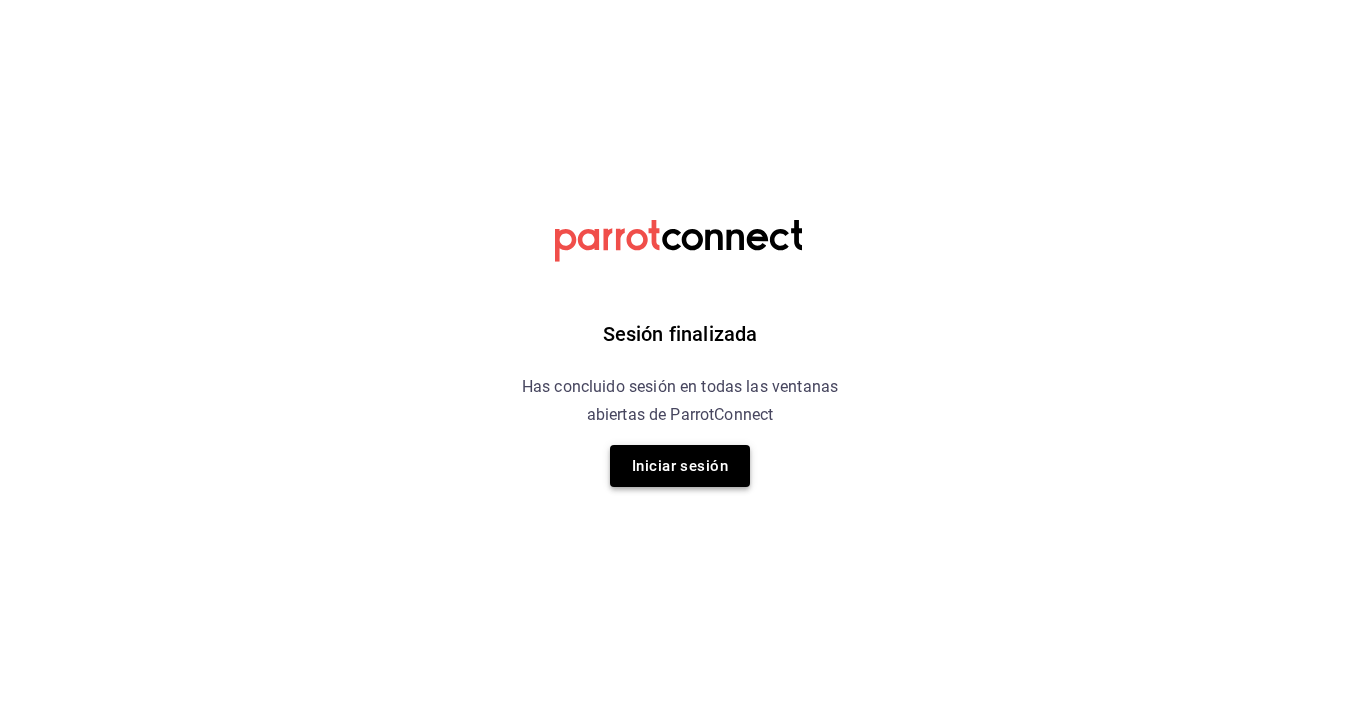 click on "Iniciar sesión" at bounding box center (680, 466) 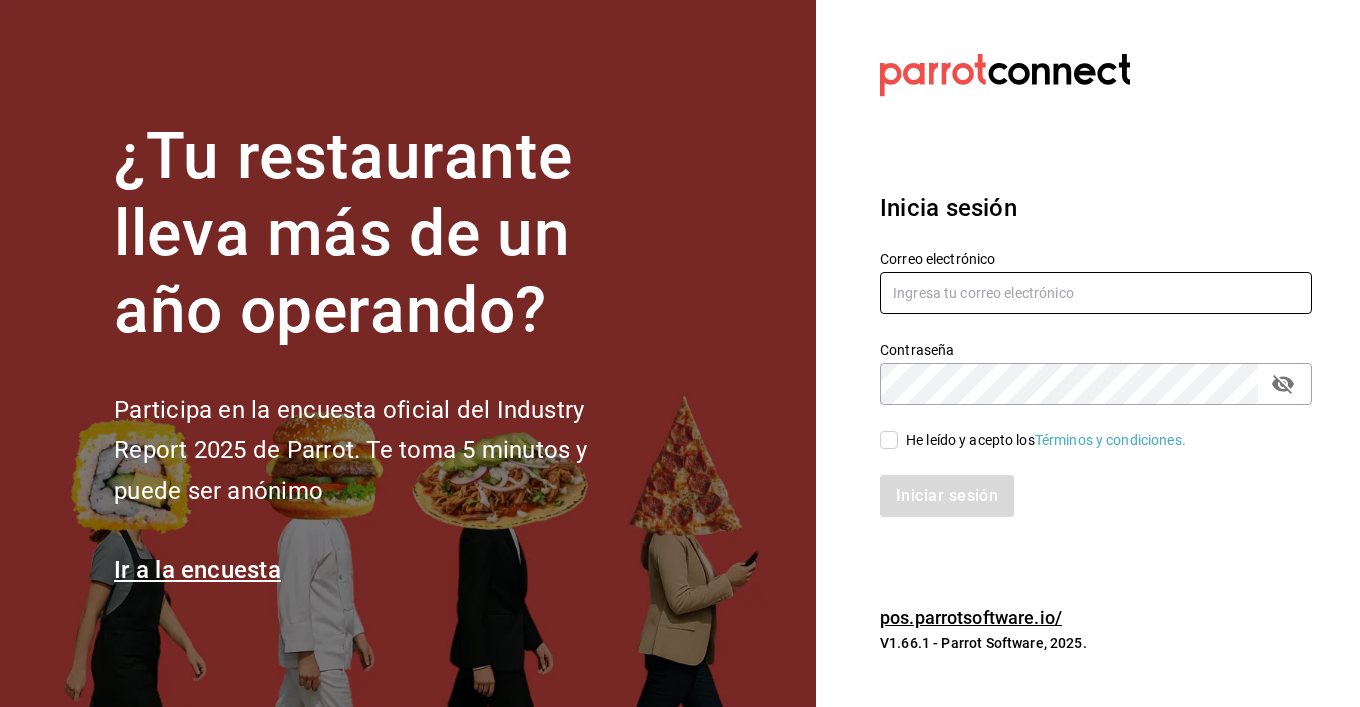 type on "carlos@kdelmar.com" 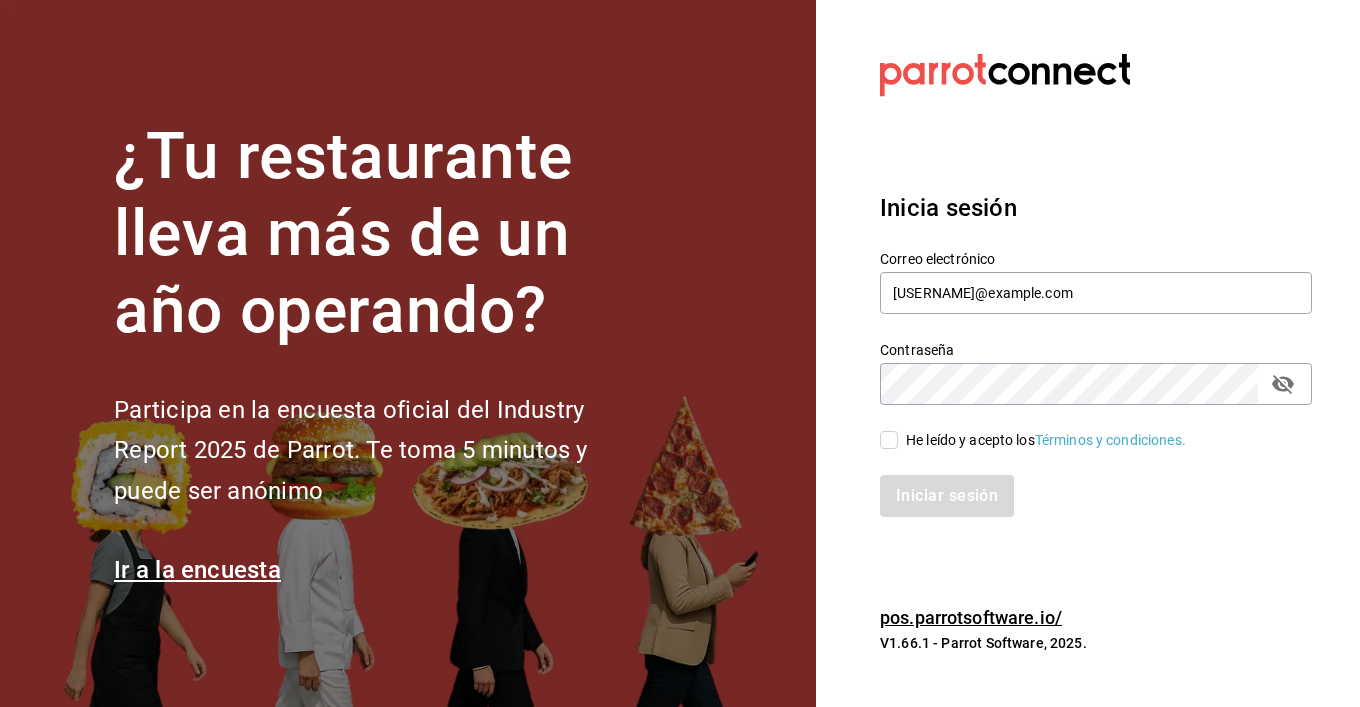 click on "He leído y acepto los  Términos y condiciones." at bounding box center (889, 440) 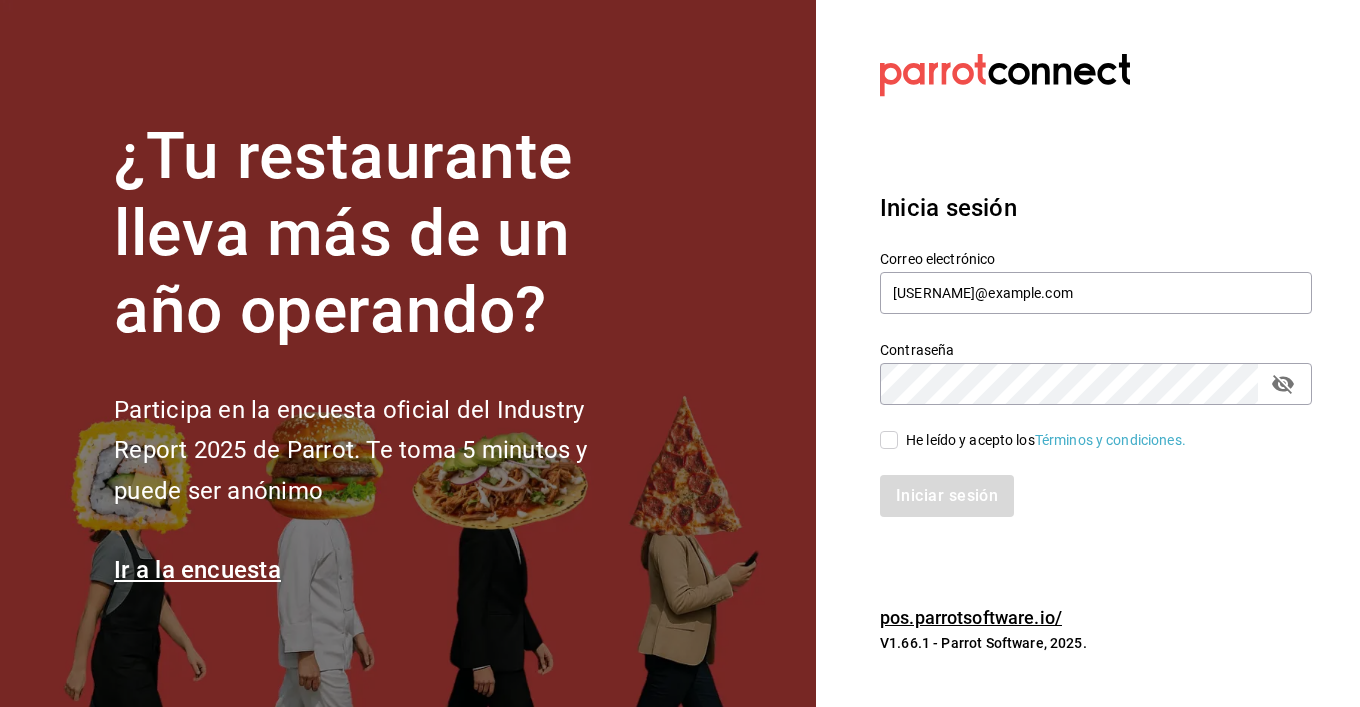 checkbox on "true" 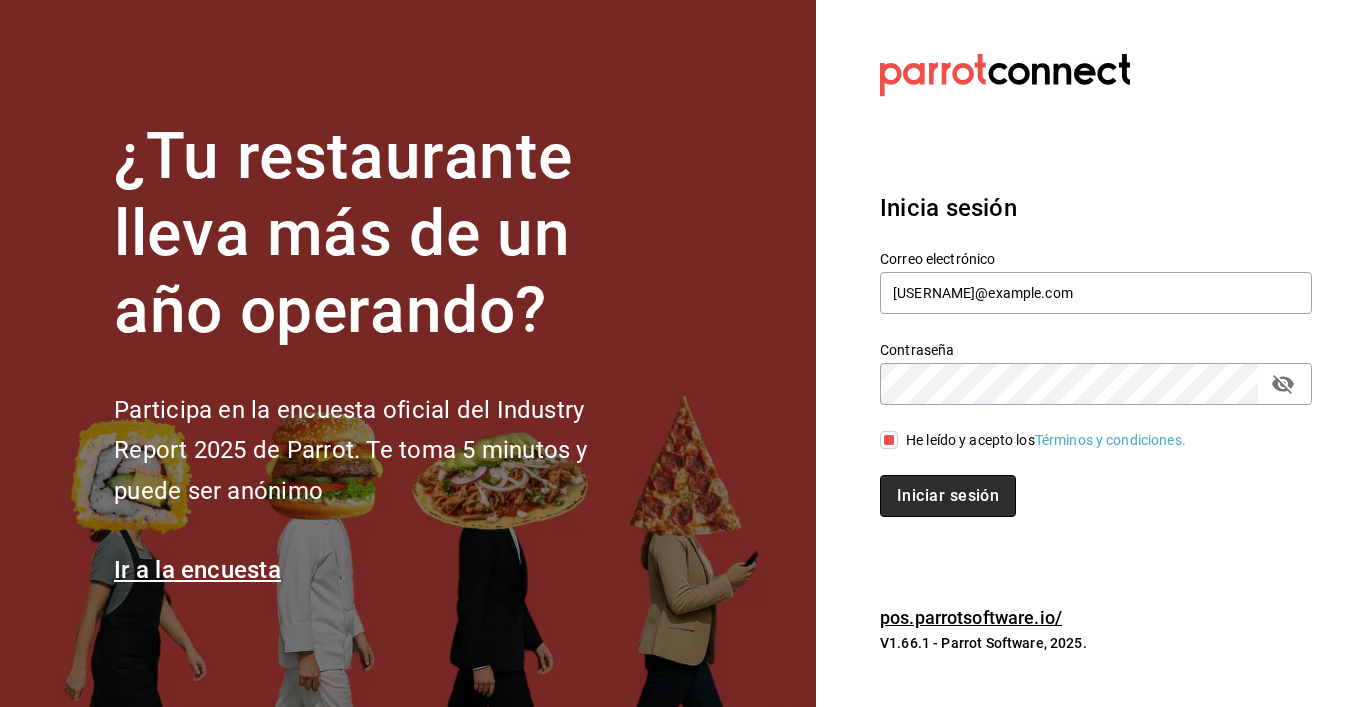 click on "Iniciar sesión" at bounding box center (948, 496) 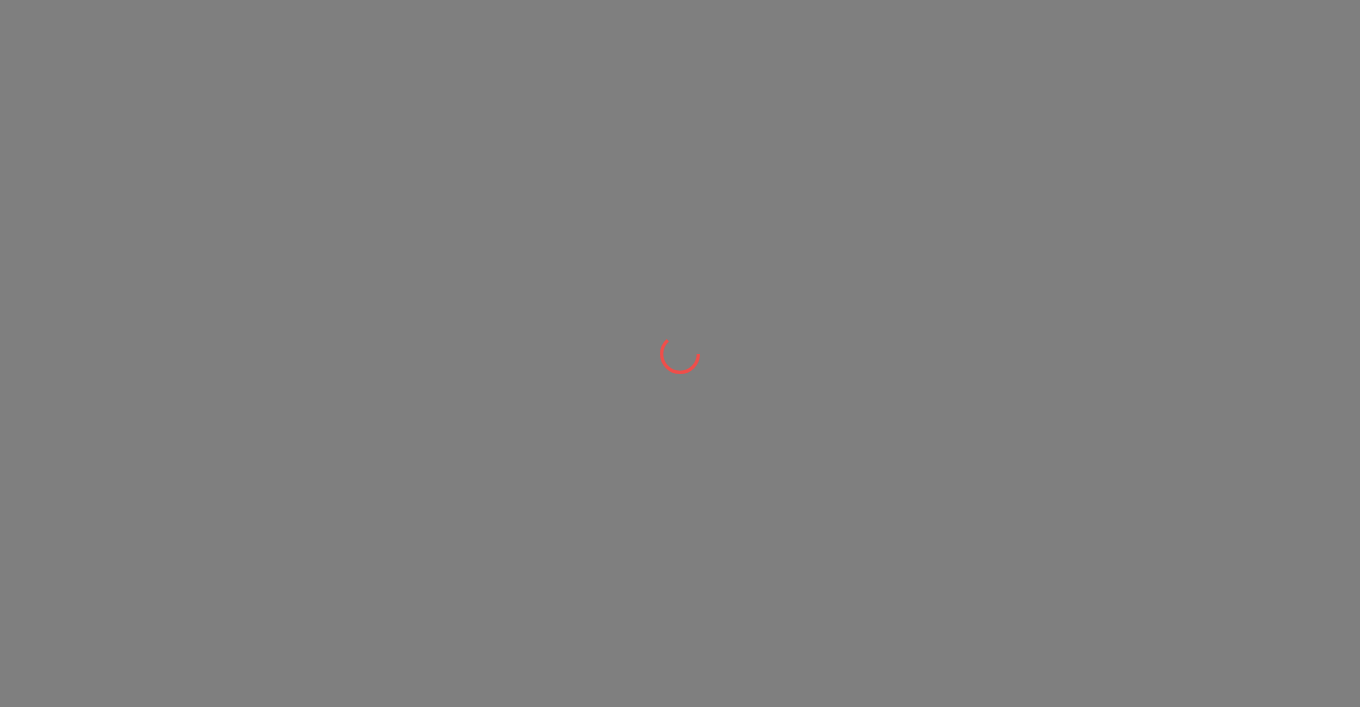 scroll, scrollTop: 0, scrollLeft: 0, axis: both 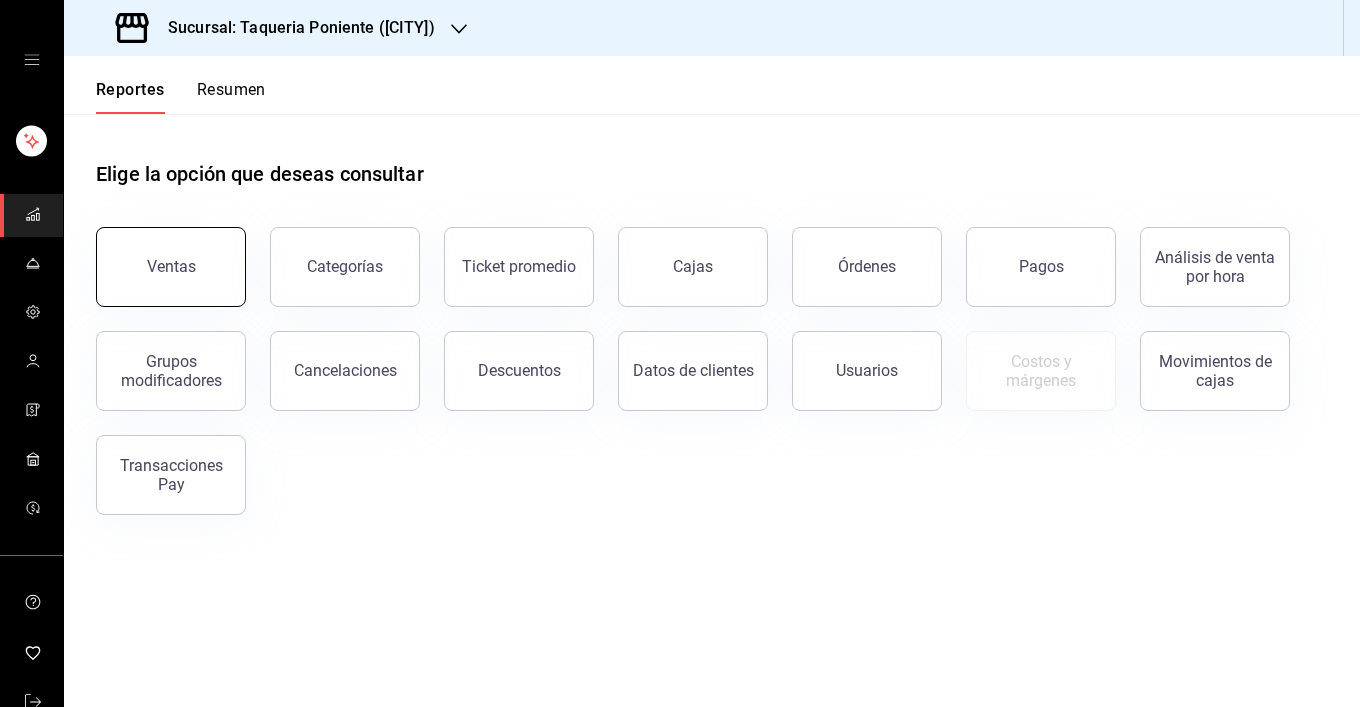 click on "Ventas" at bounding box center [171, 266] 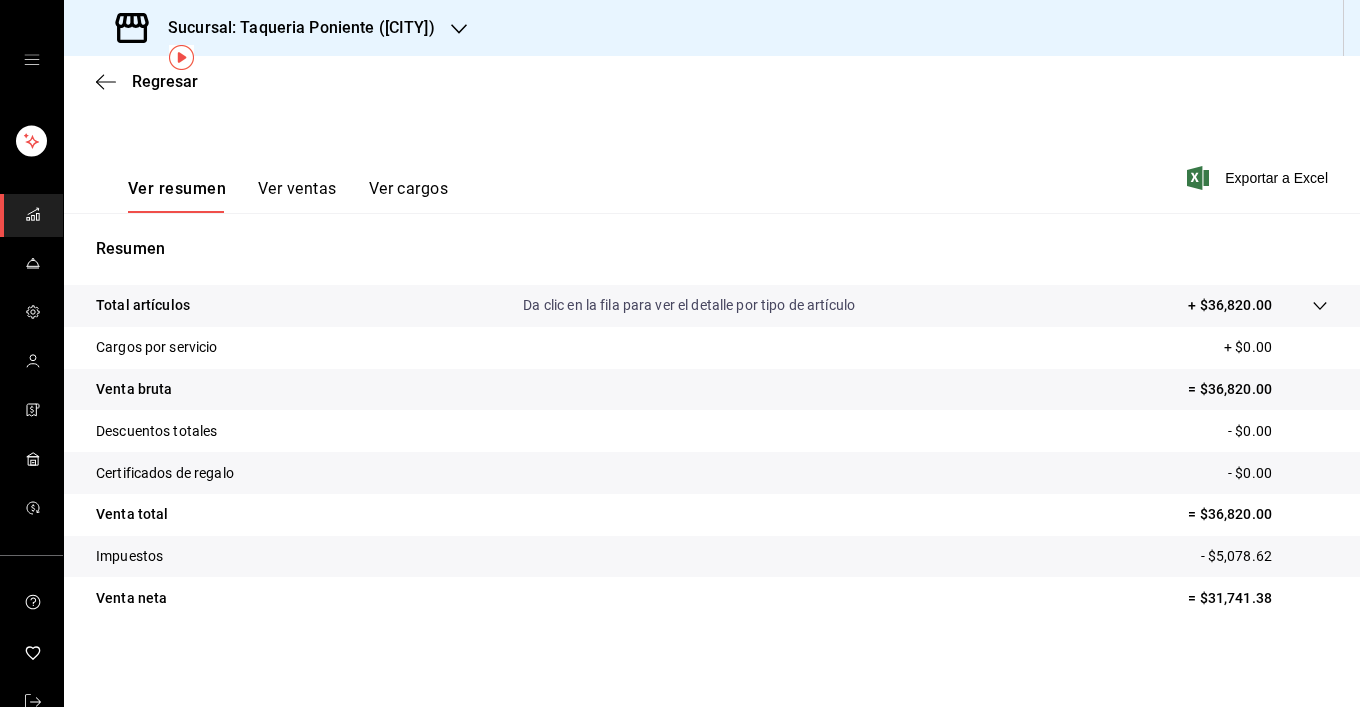 scroll, scrollTop: 0, scrollLeft: 0, axis: both 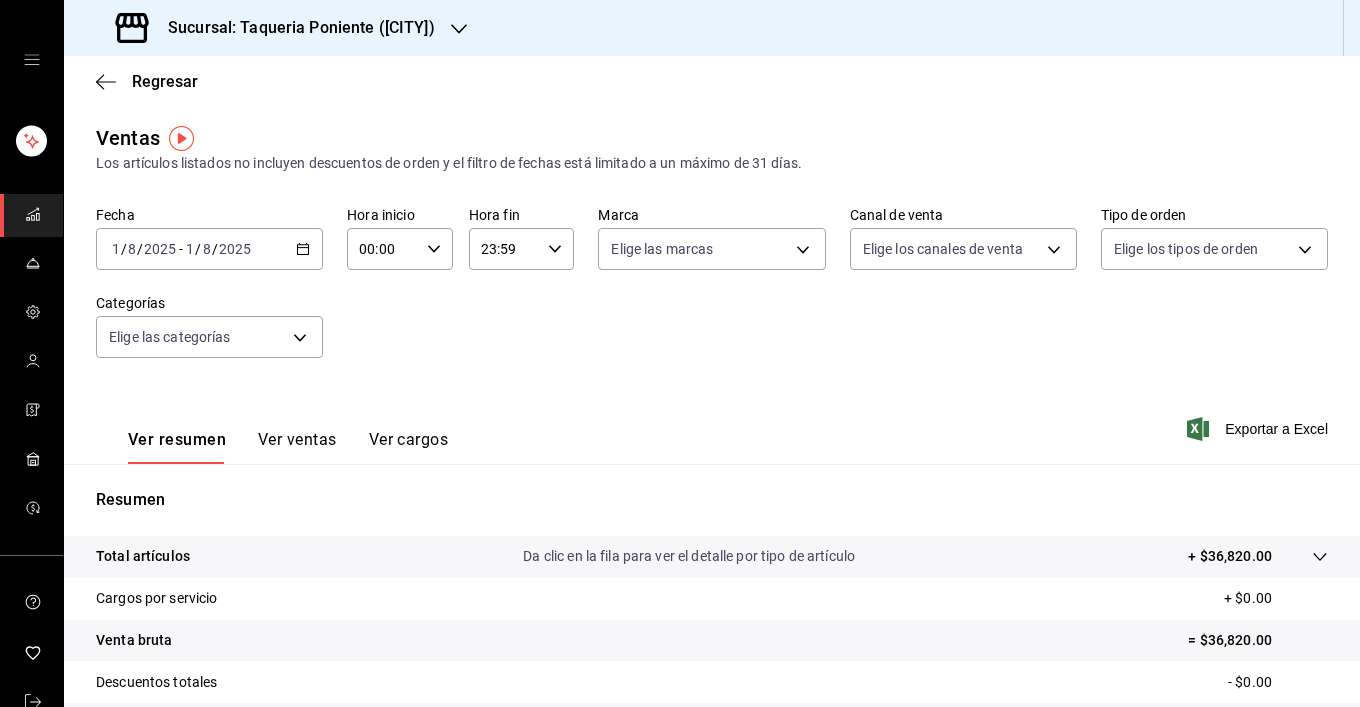 click on "Sucursal: Taqueria Poniente ([CITY])" at bounding box center (293, 28) 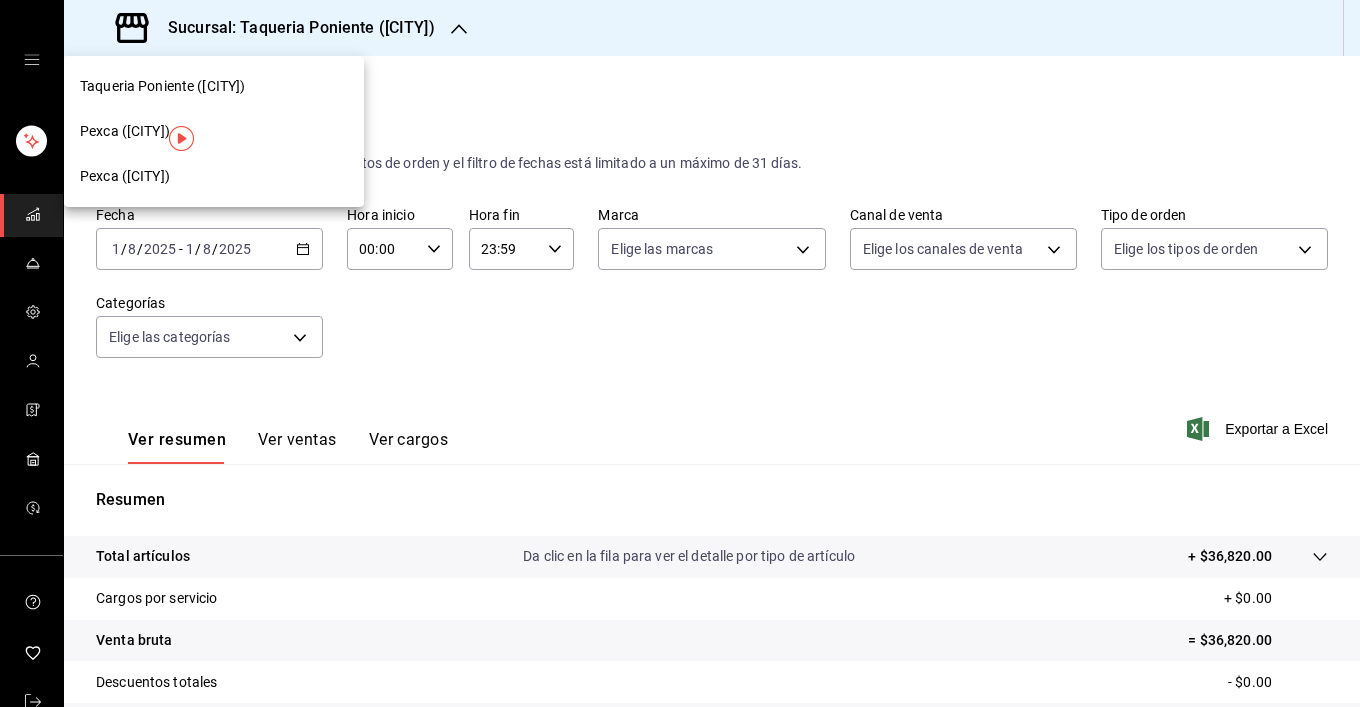 click at bounding box center [680, 353] 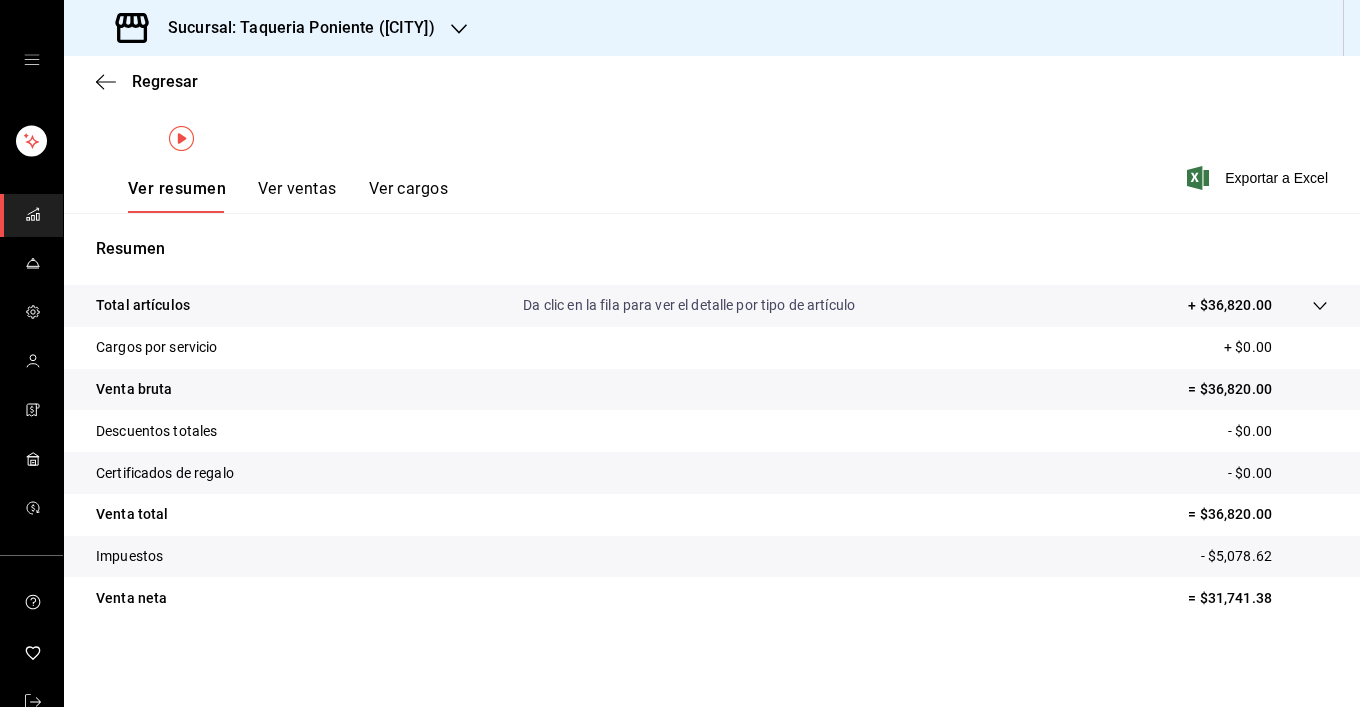 scroll, scrollTop: 0, scrollLeft: 0, axis: both 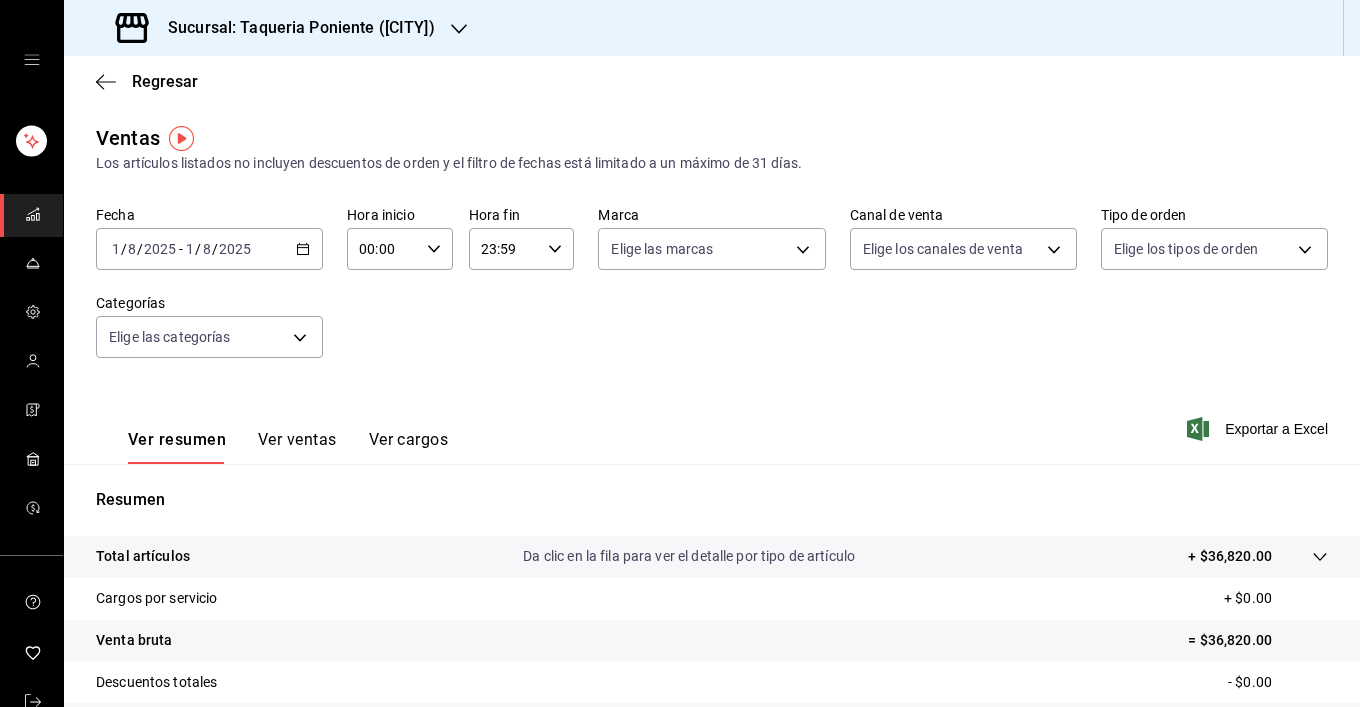 click on "Sucursal: Taqueria Poniente ([CITY])" at bounding box center [277, 28] 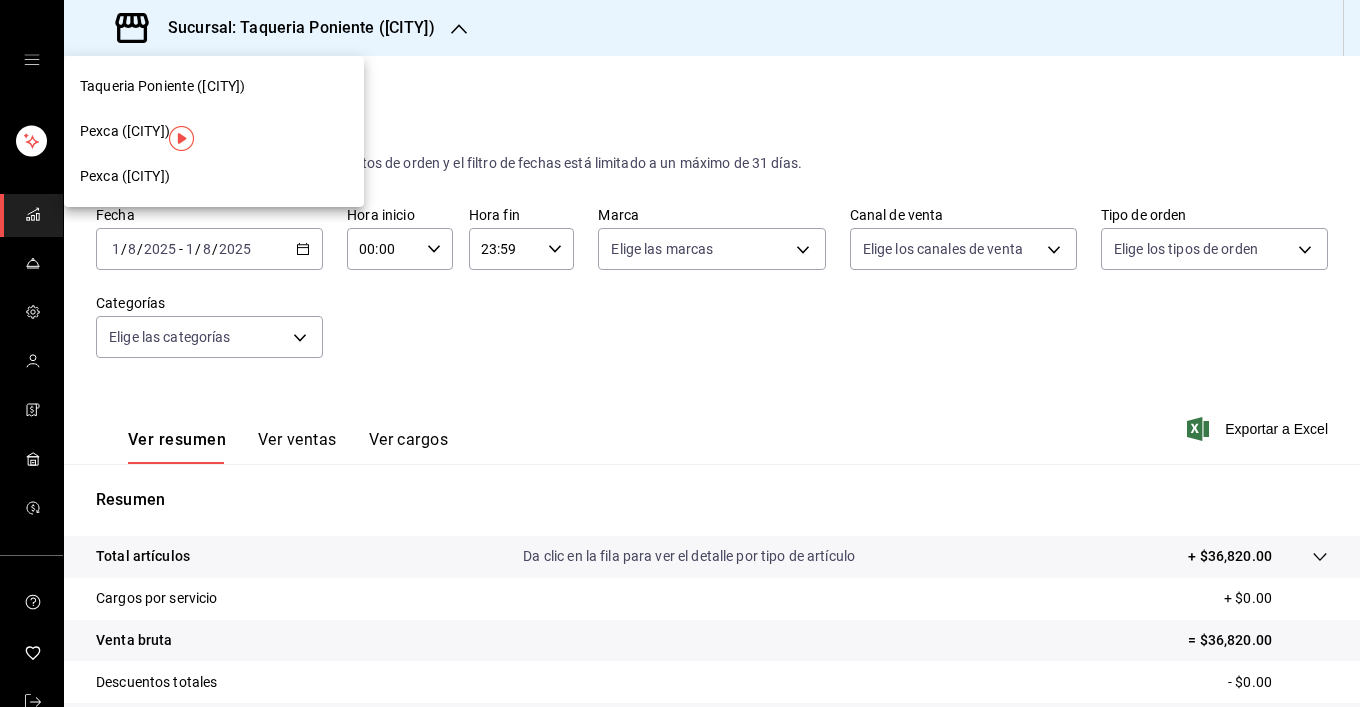 click on "Pexca ([CITY])" at bounding box center (214, 176) 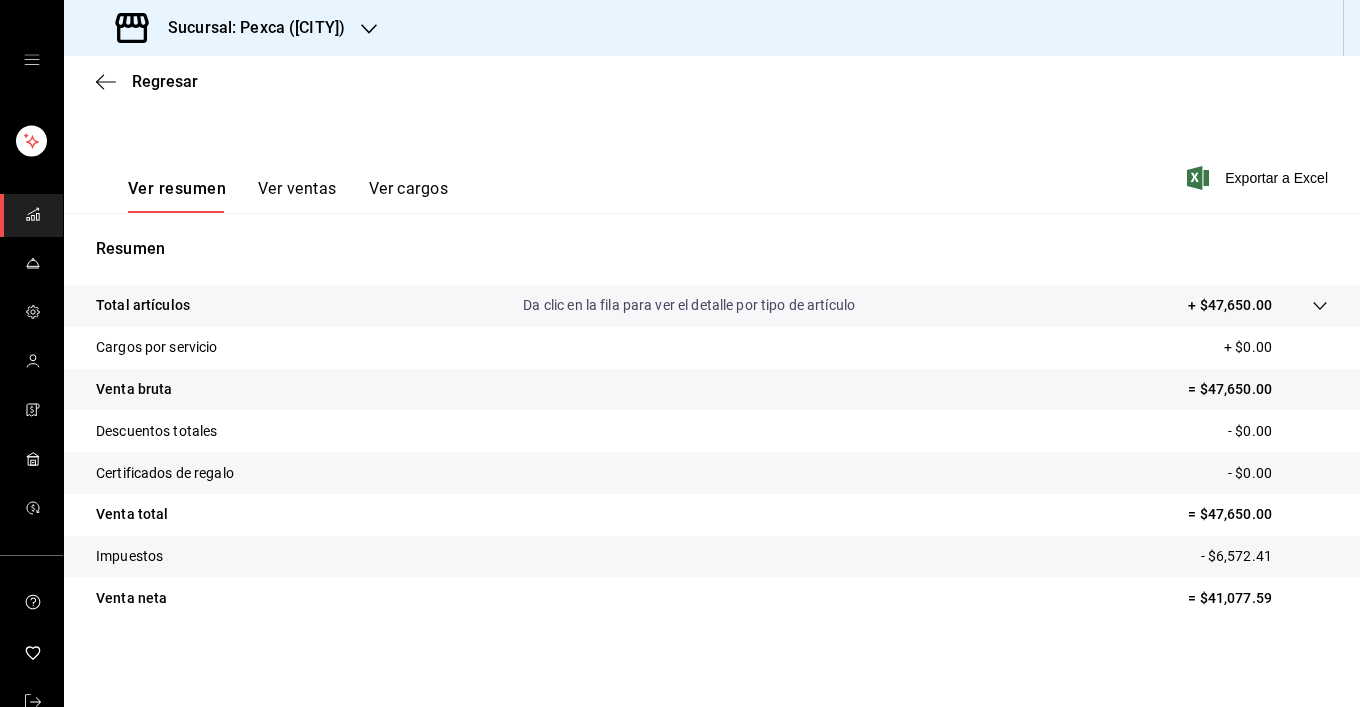scroll, scrollTop: 0, scrollLeft: 0, axis: both 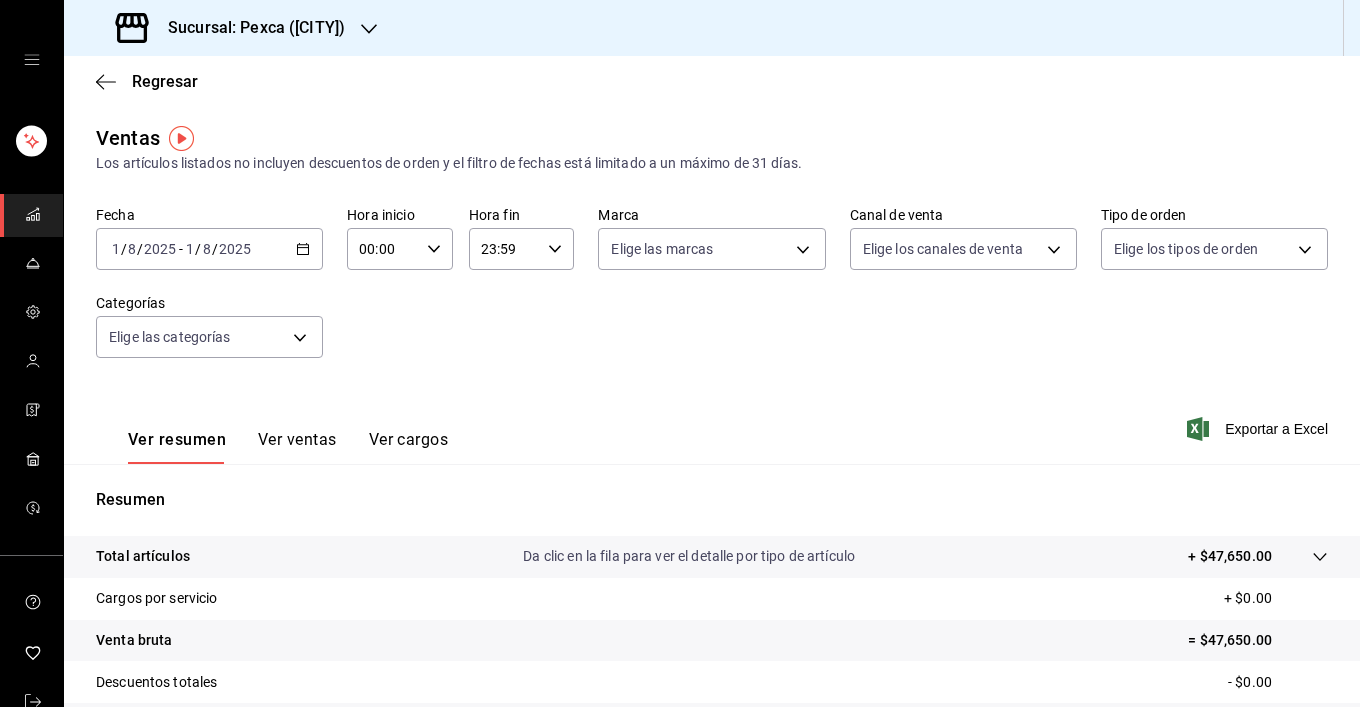 click on "Ventas Los artículos listados no incluyen descuentos de orden y el filtro de fechas está limitado a un máximo de 31 días." at bounding box center [712, 148] 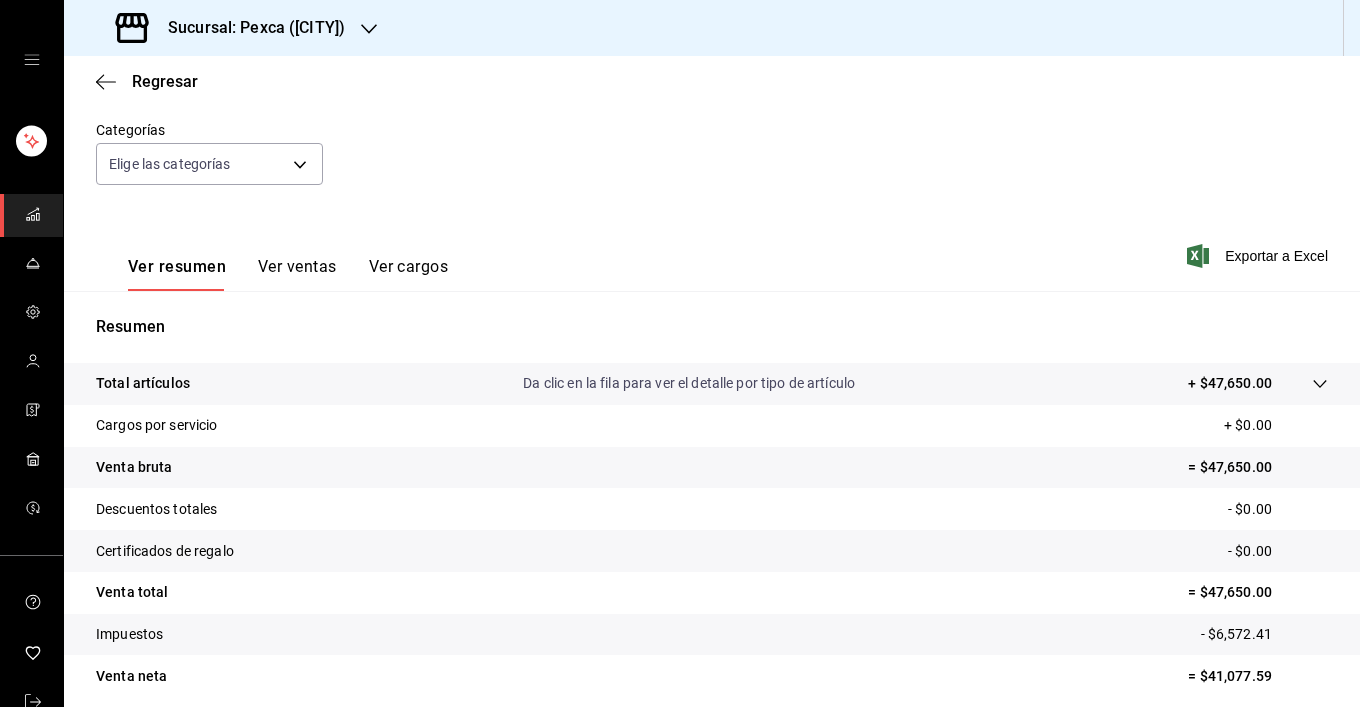 scroll, scrollTop: 251, scrollLeft: 0, axis: vertical 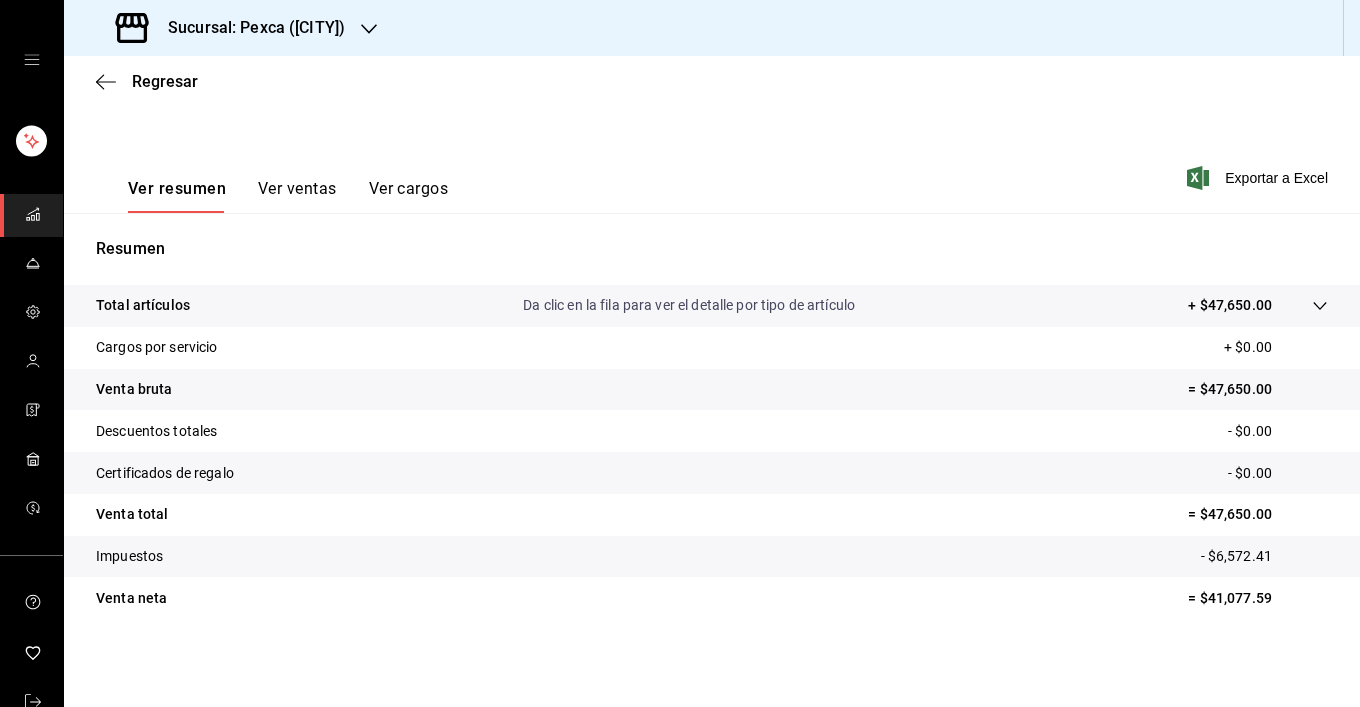 click 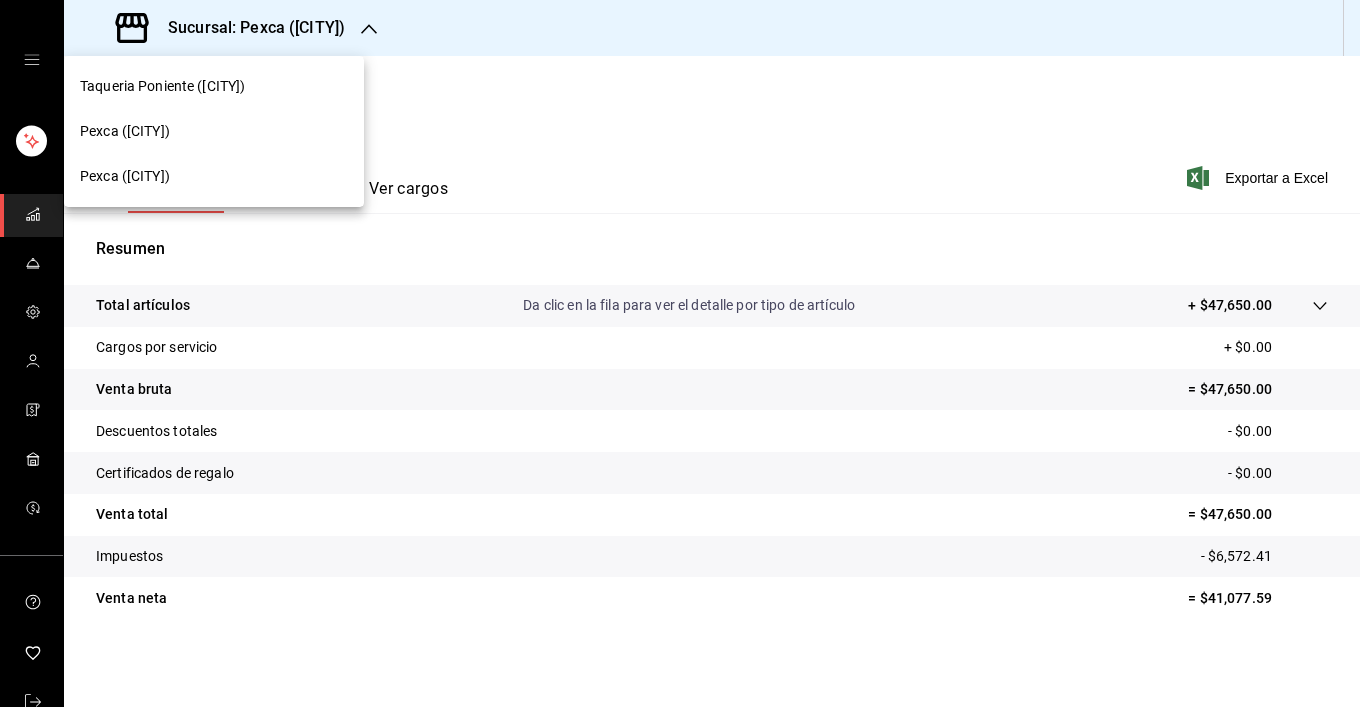 click at bounding box center [680, 353] 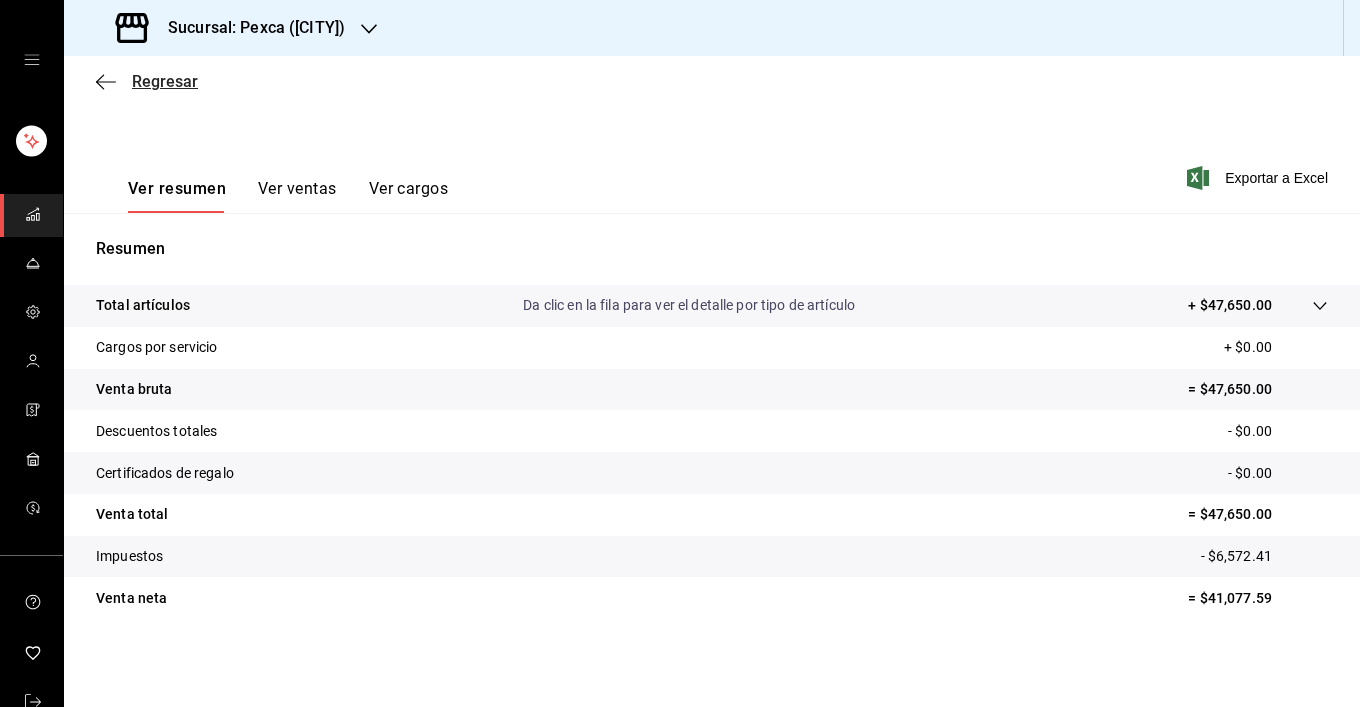click 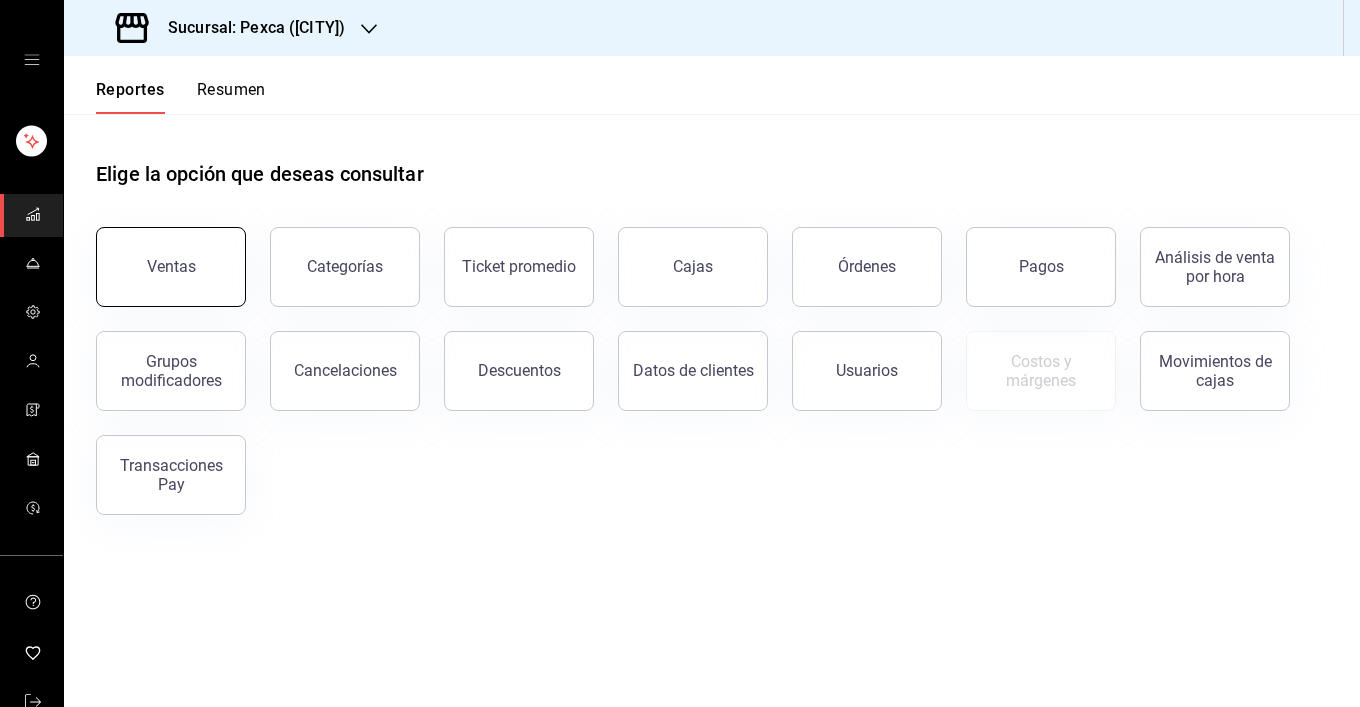 click on "Ventas" at bounding box center [171, 267] 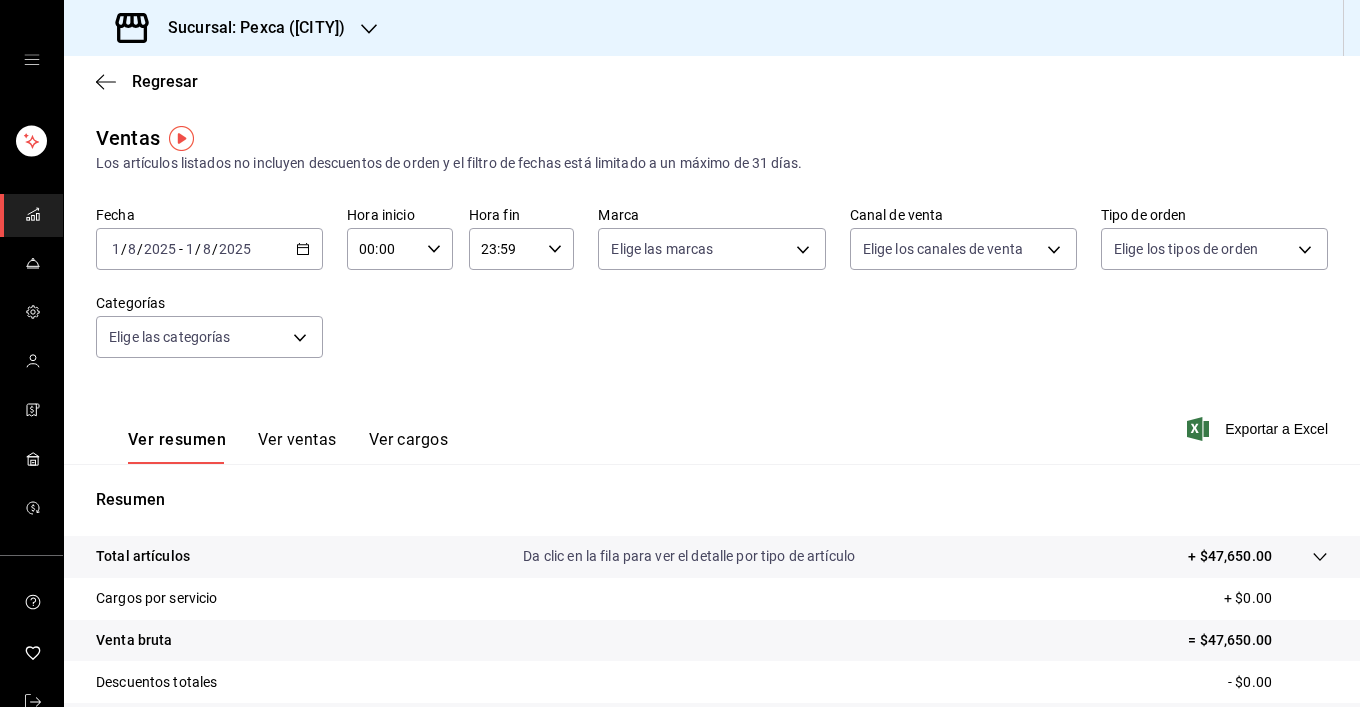 click on "2025-08-01 1 / 8 / 2025 - 2025-08-01 1 / 8 / 2025" at bounding box center (209, 249) 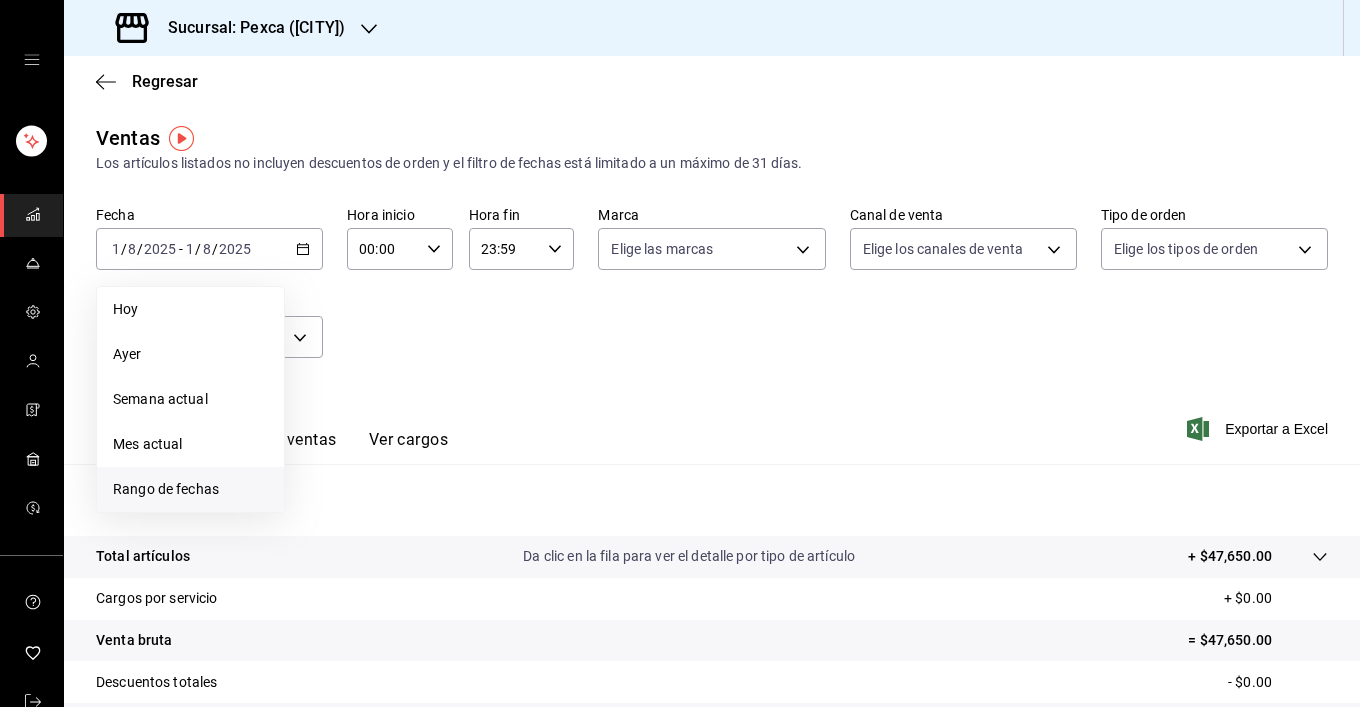 click on "Rango de fechas" at bounding box center (190, 489) 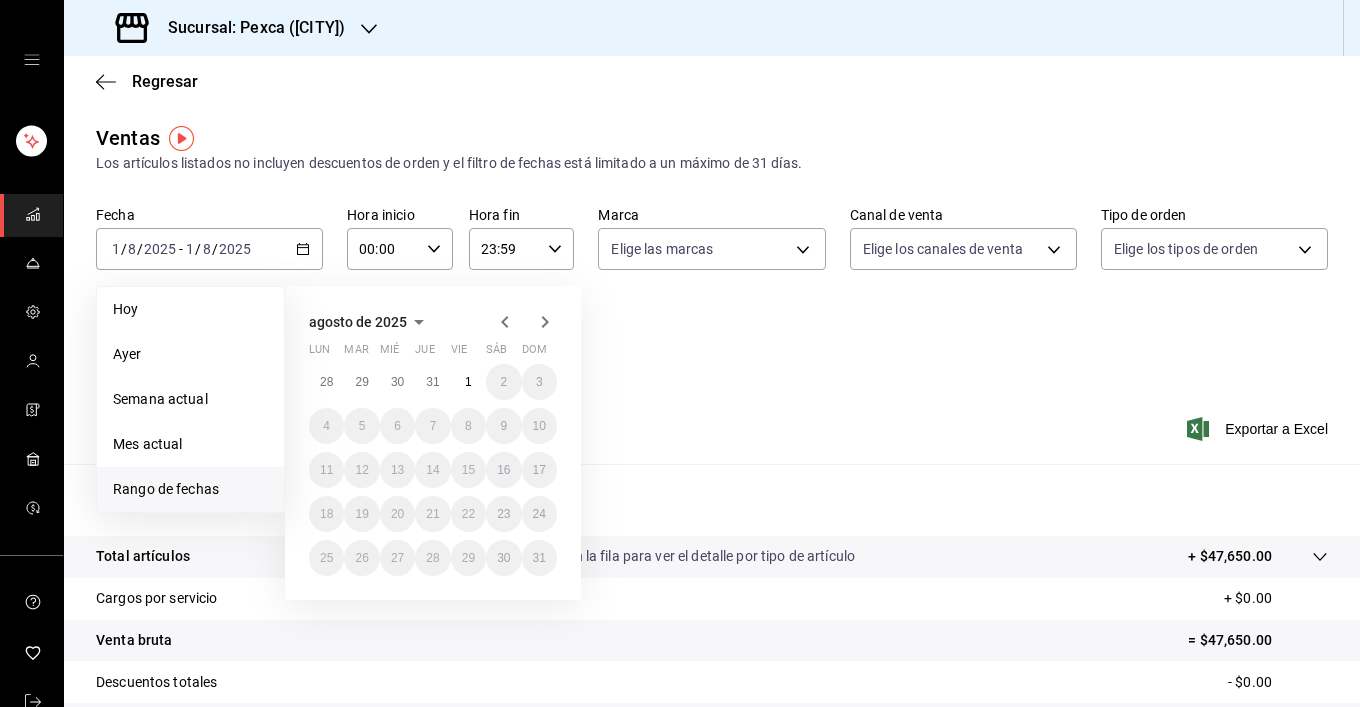 click 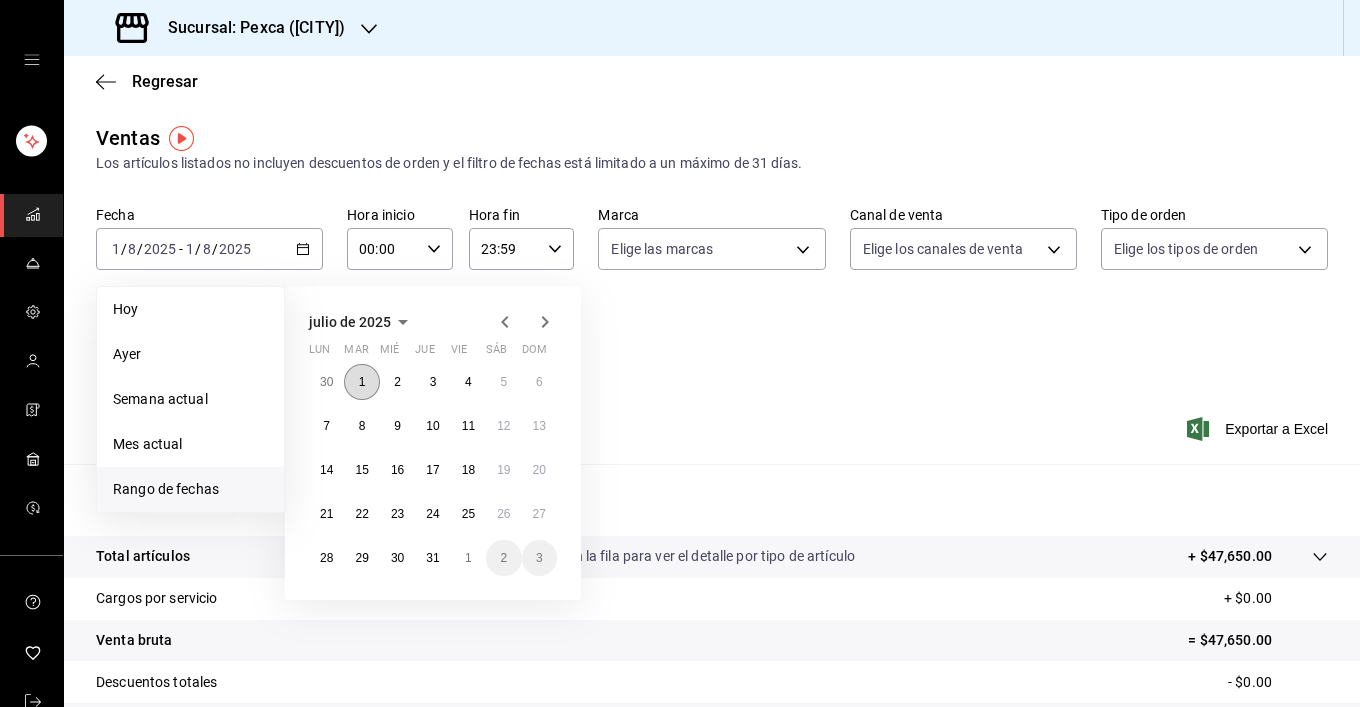 click on "1" at bounding box center (361, 382) 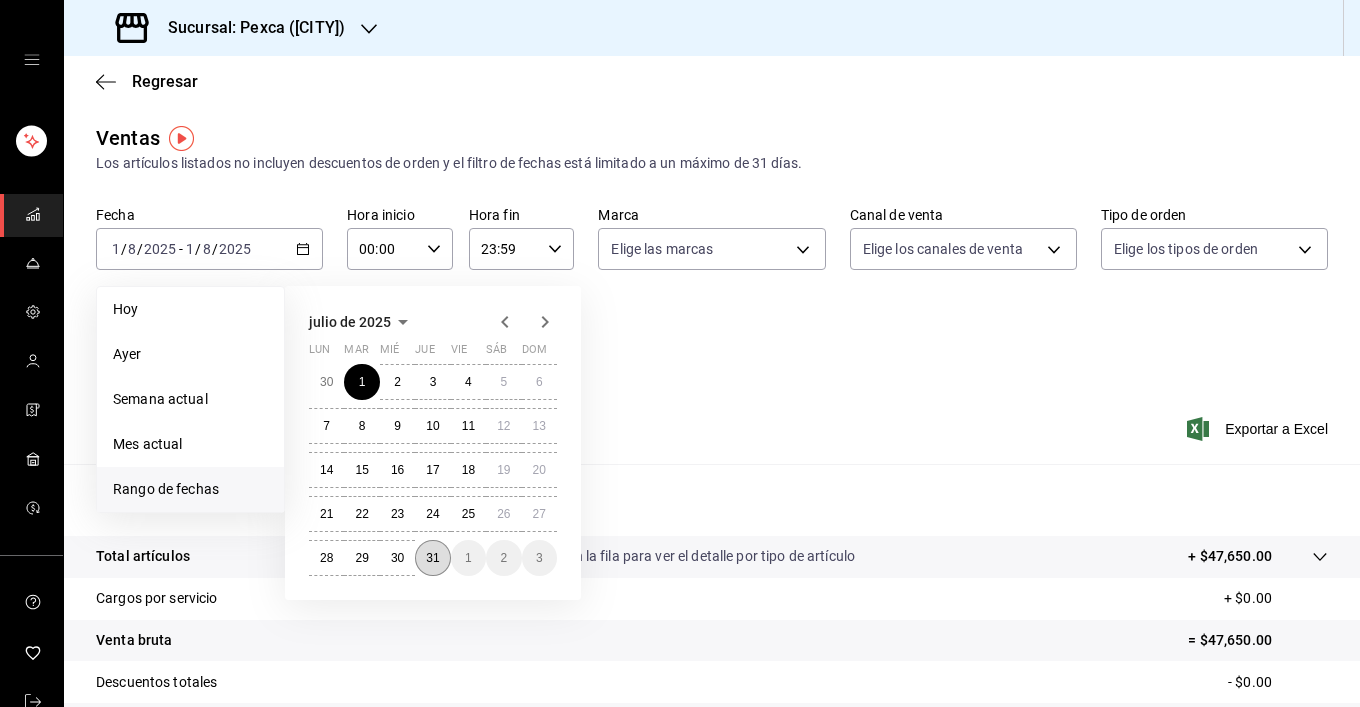 click on "31" at bounding box center [432, 558] 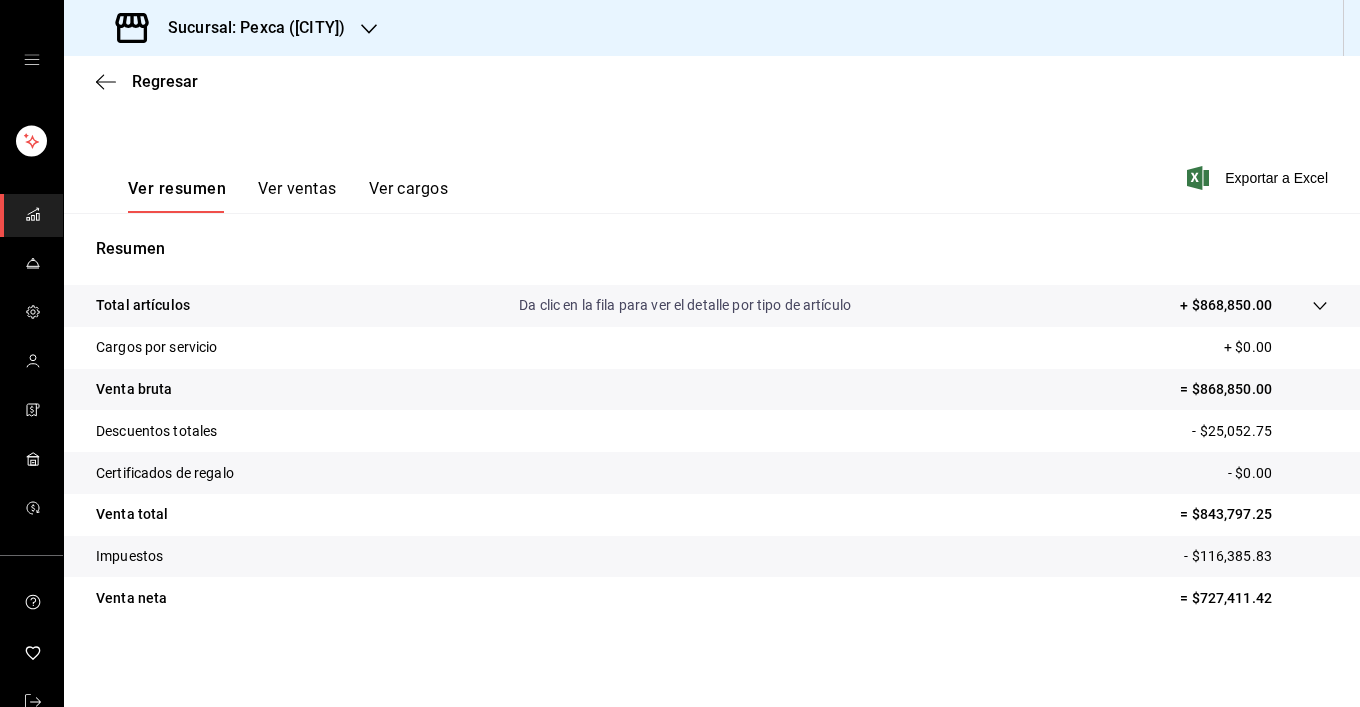 scroll, scrollTop: 0, scrollLeft: 0, axis: both 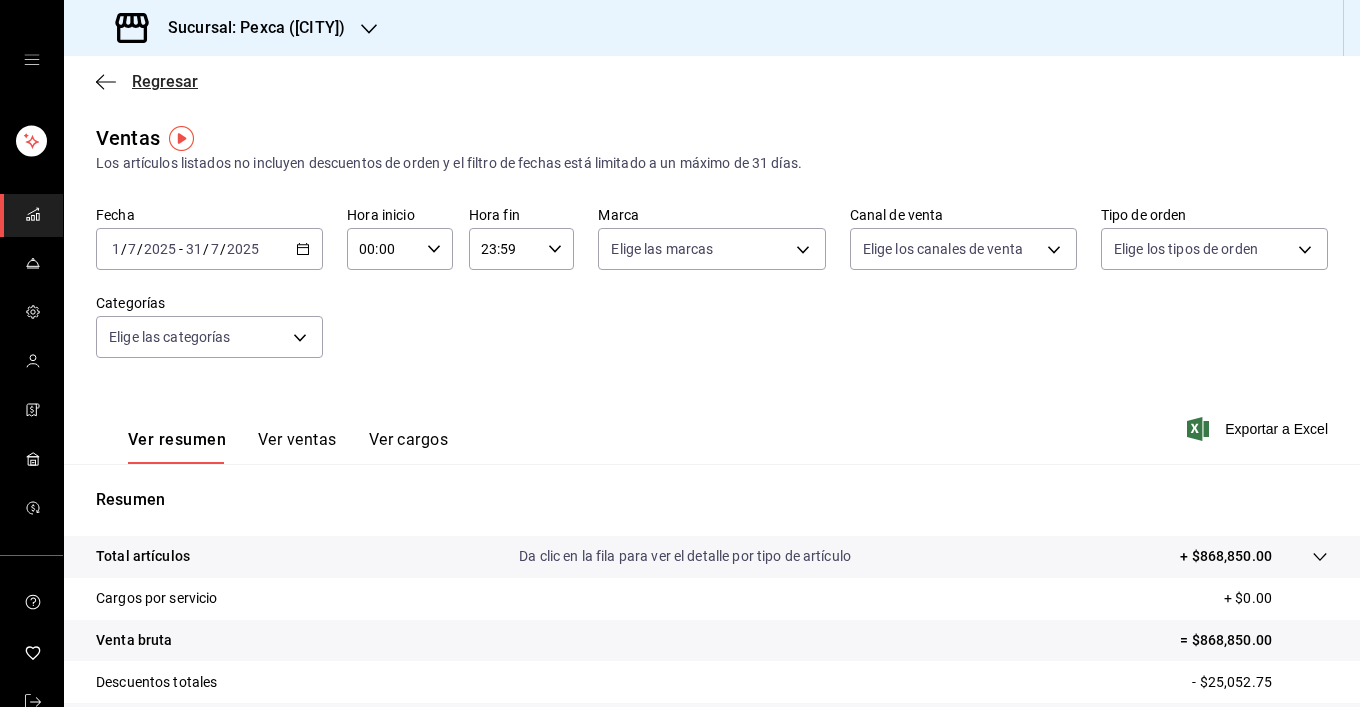 click 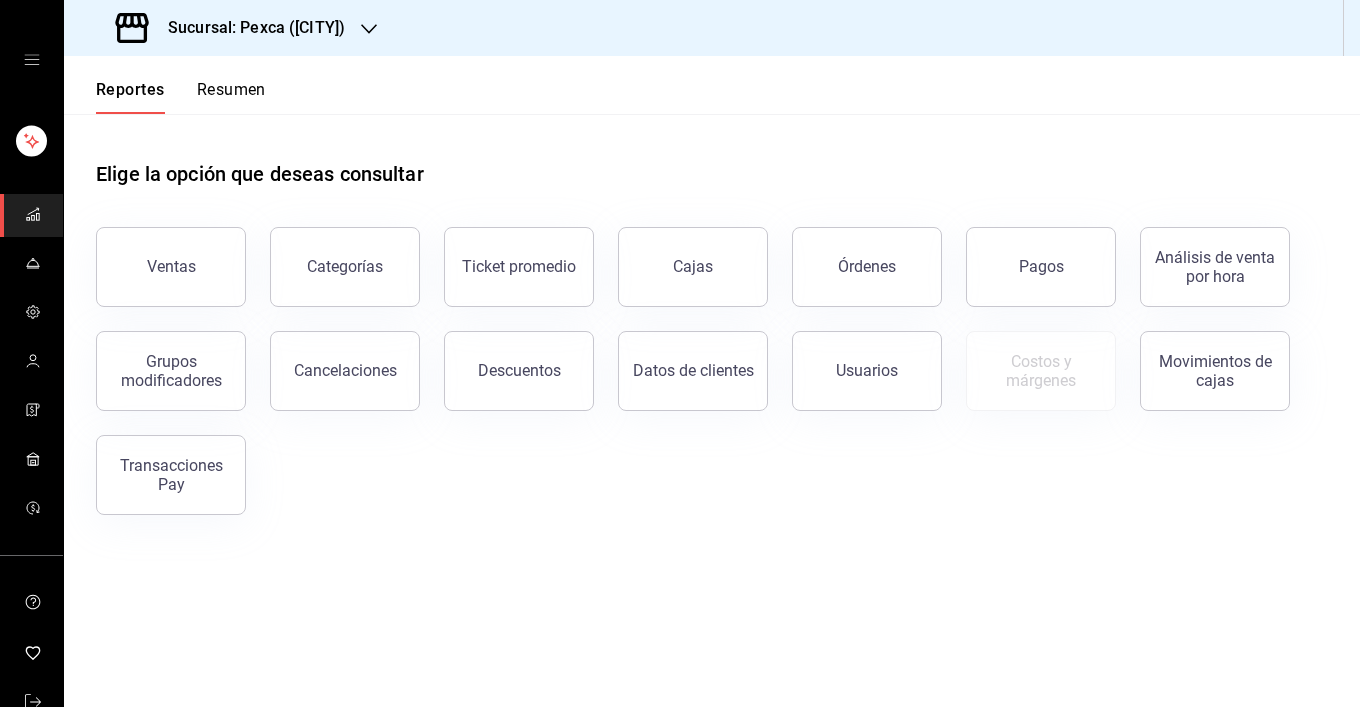 click on "Resumen" at bounding box center (231, 97) 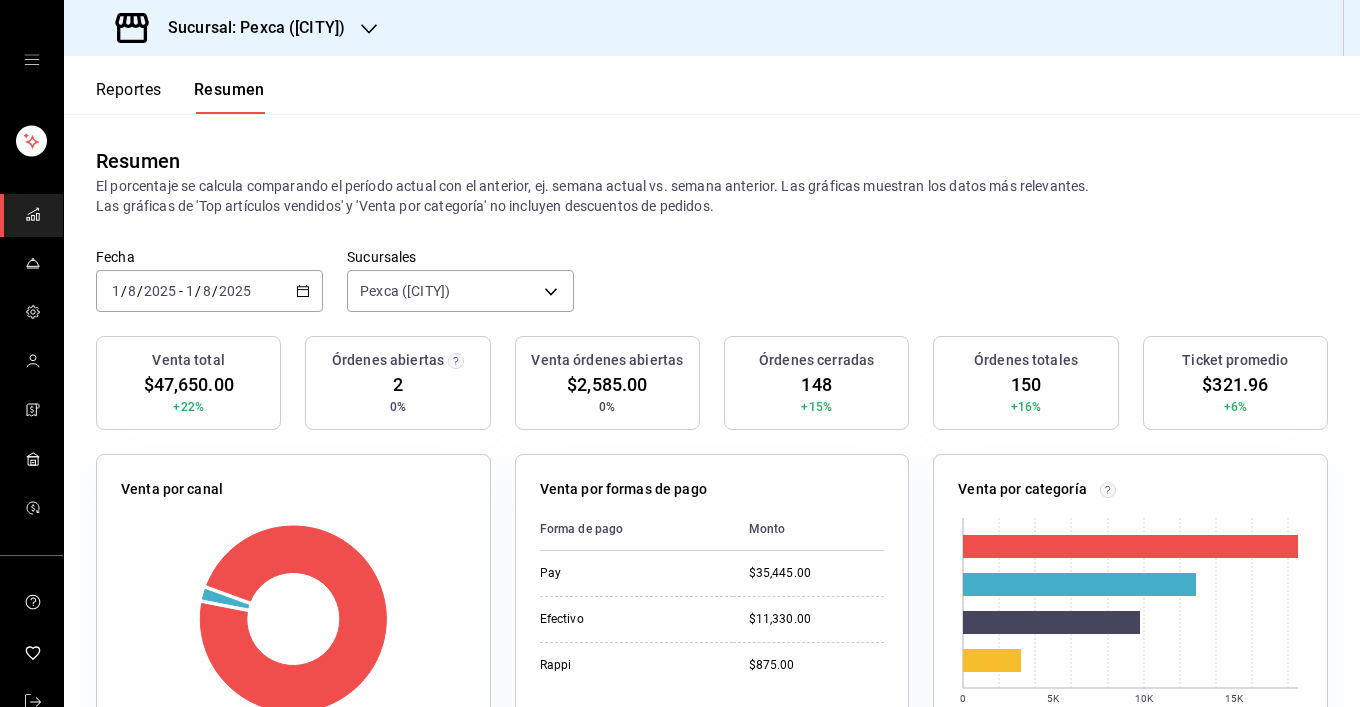 click on "Sucursal: Pexca ([CITY])" at bounding box center (232, 28) 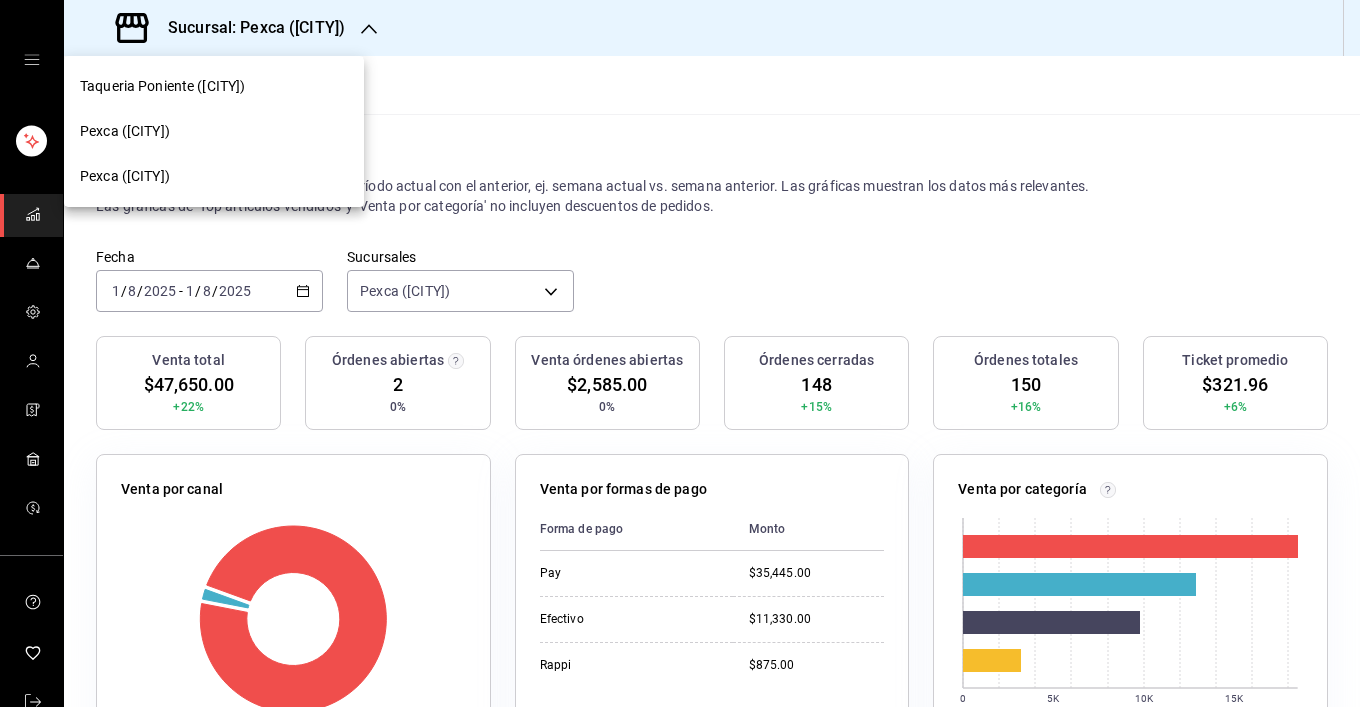 click at bounding box center (680, 353) 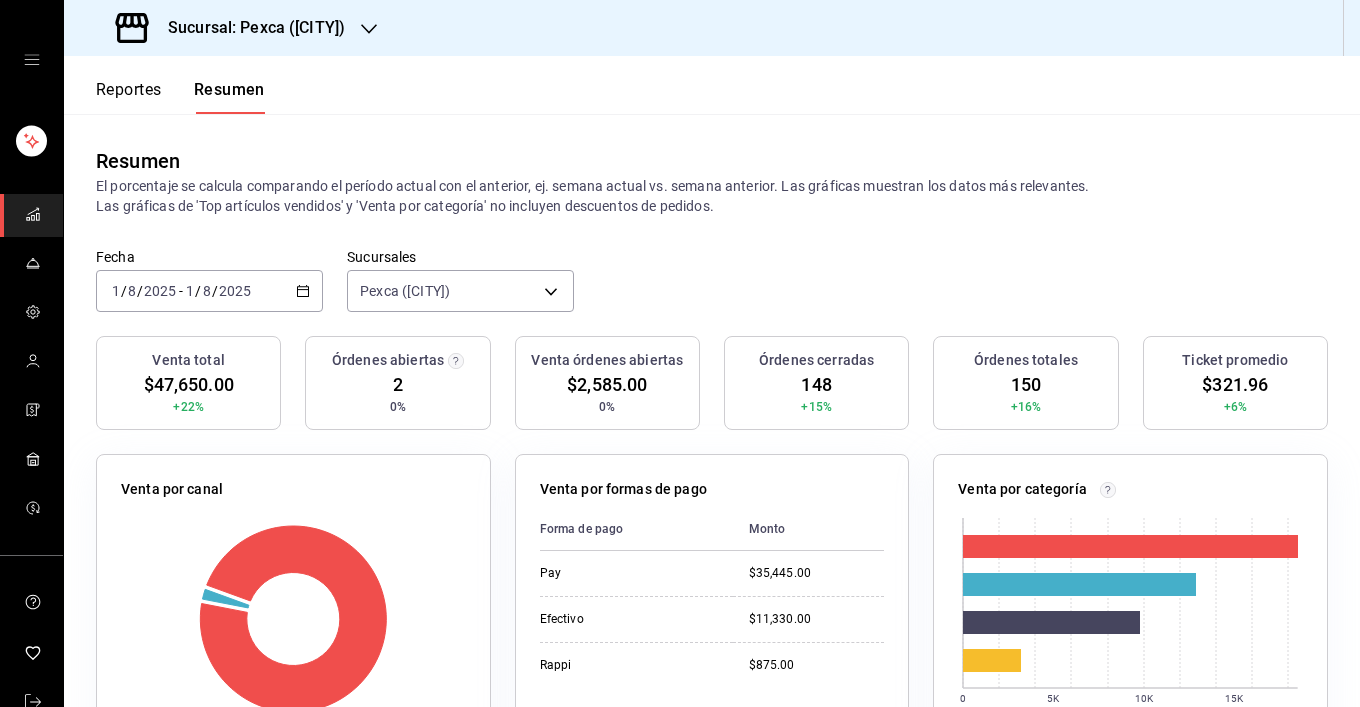 click at bounding box center [369, 28] 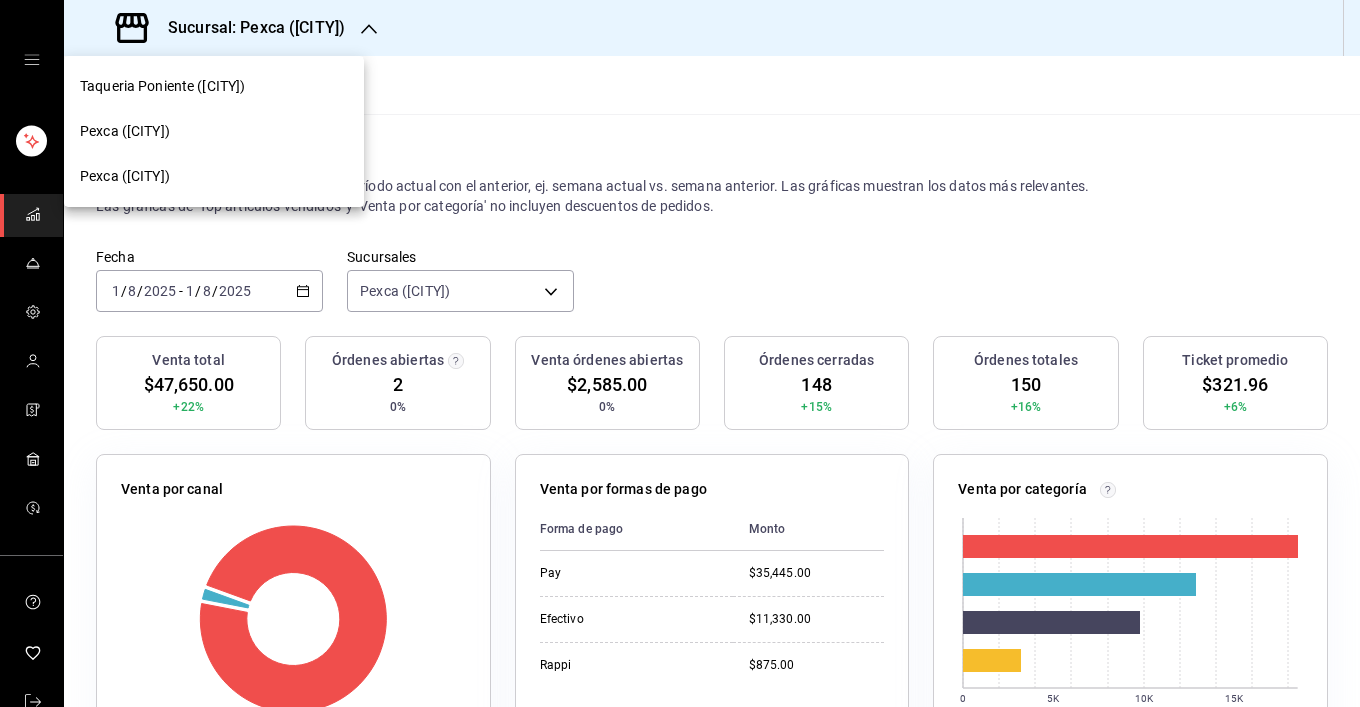 click on "Taqueria Poniente ([CITY])" at bounding box center [214, 86] 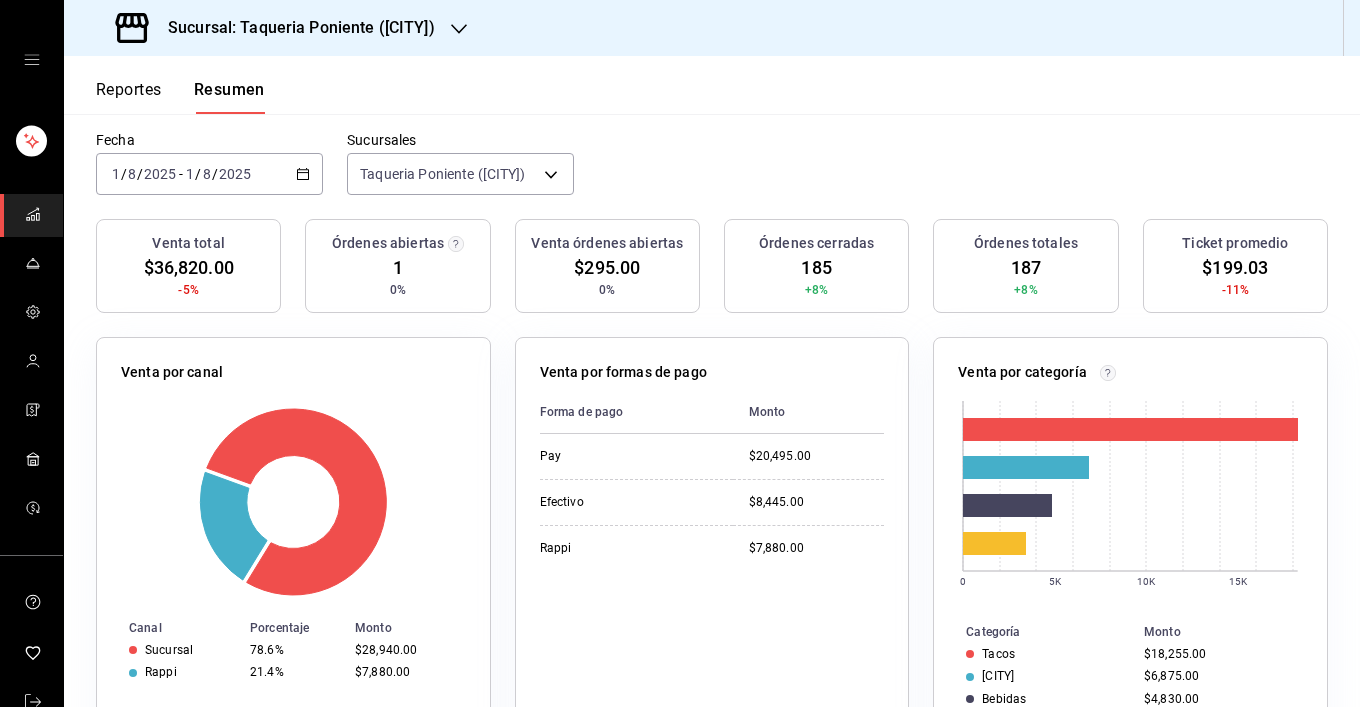 scroll, scrollTop: 0, scrollLeft: 0, axis: both 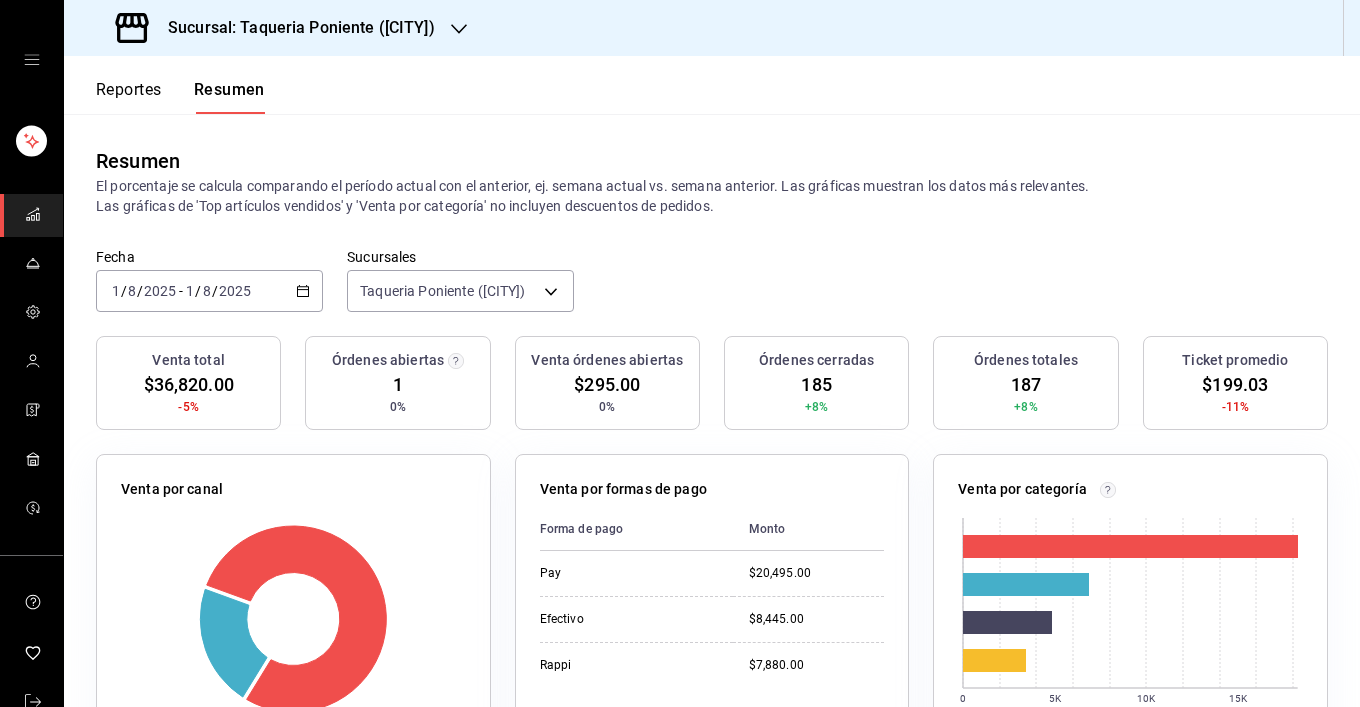 click on "Sucursal: Taqueria Poniente ([CITY])" at bounding box center [293, 28] 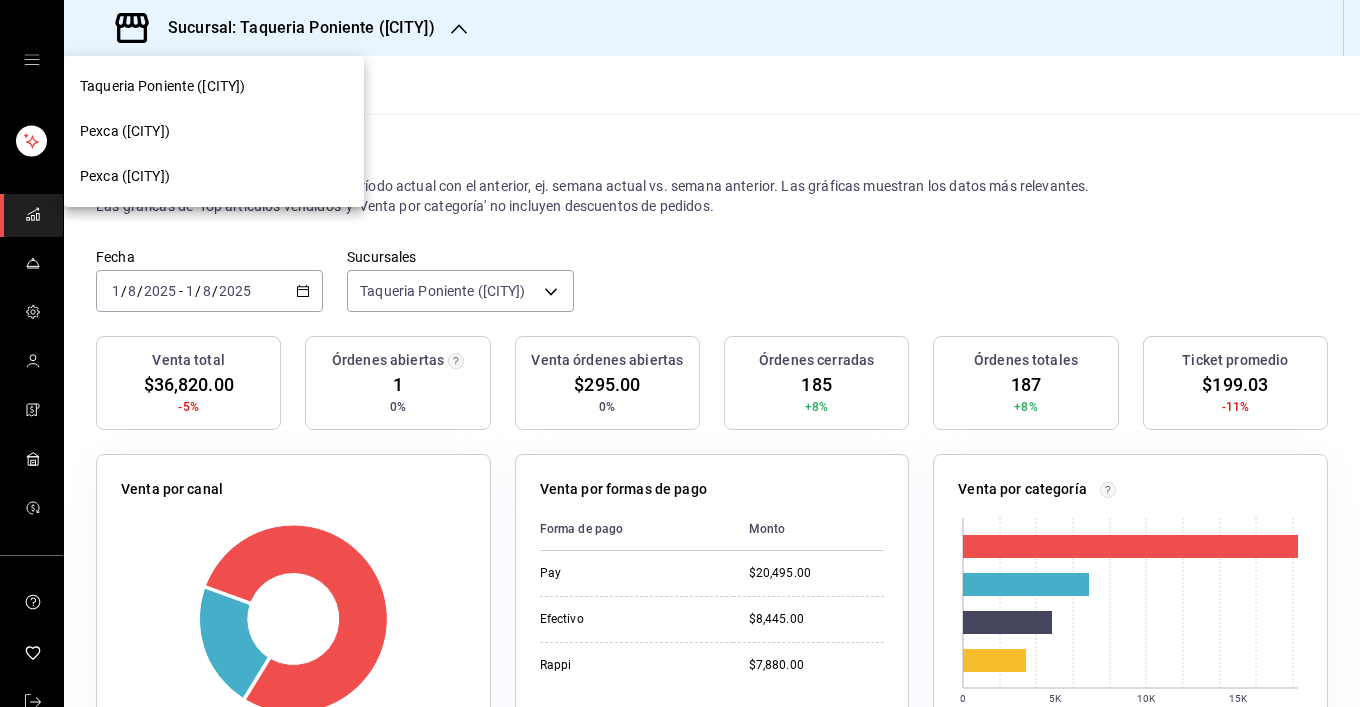 click at bounding box center [680, 353] 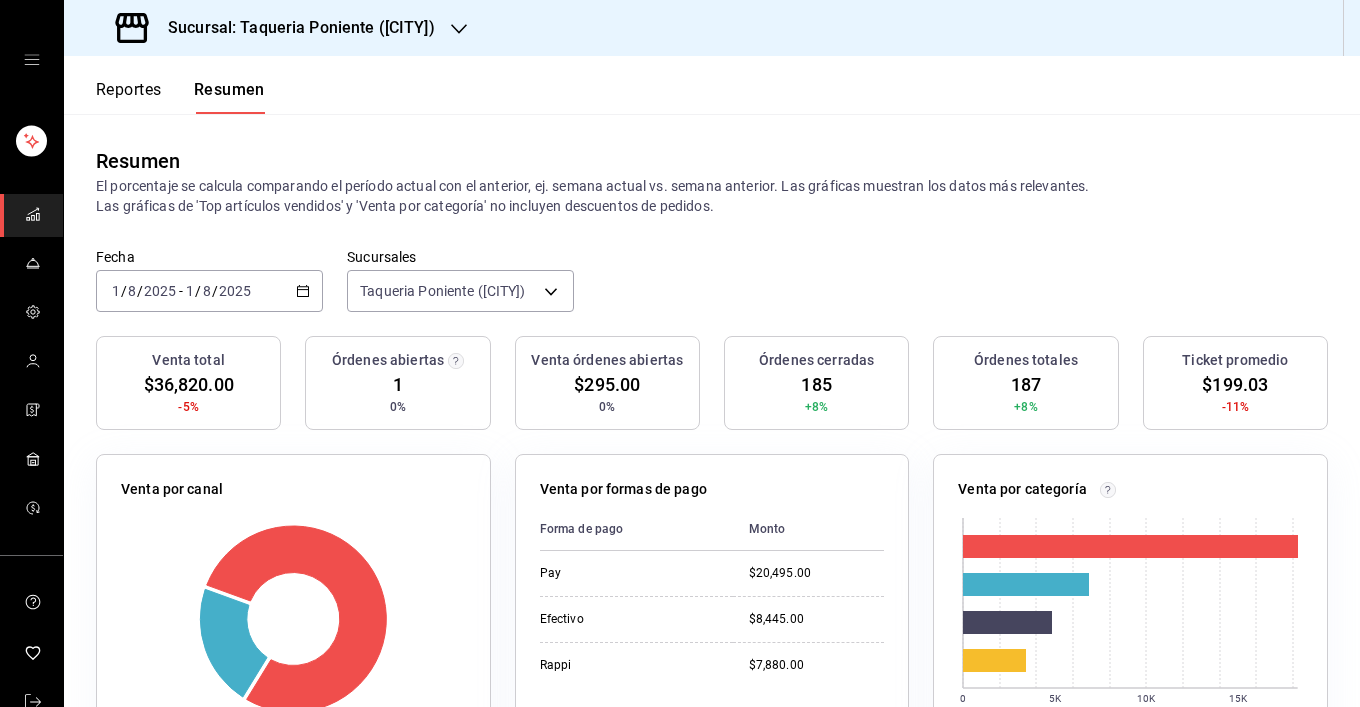click 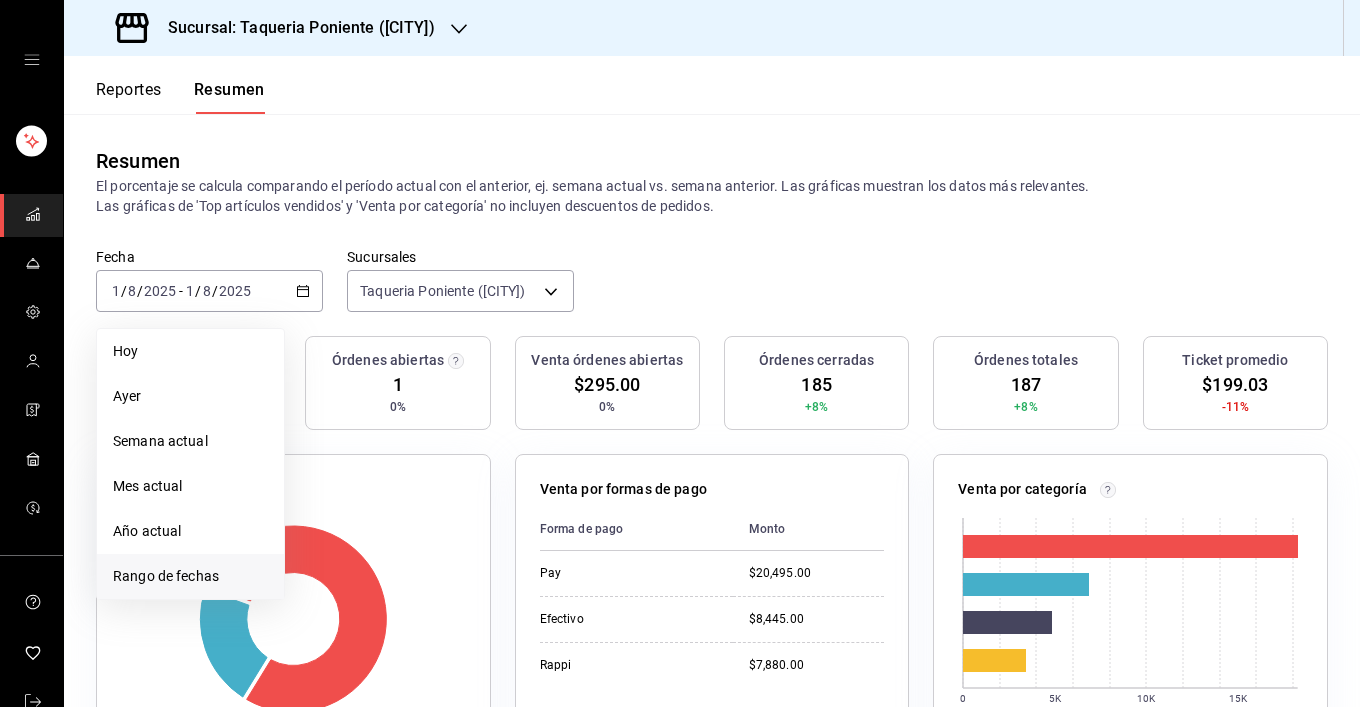click on "Rango de fechas" at bounding box center (190, 576) 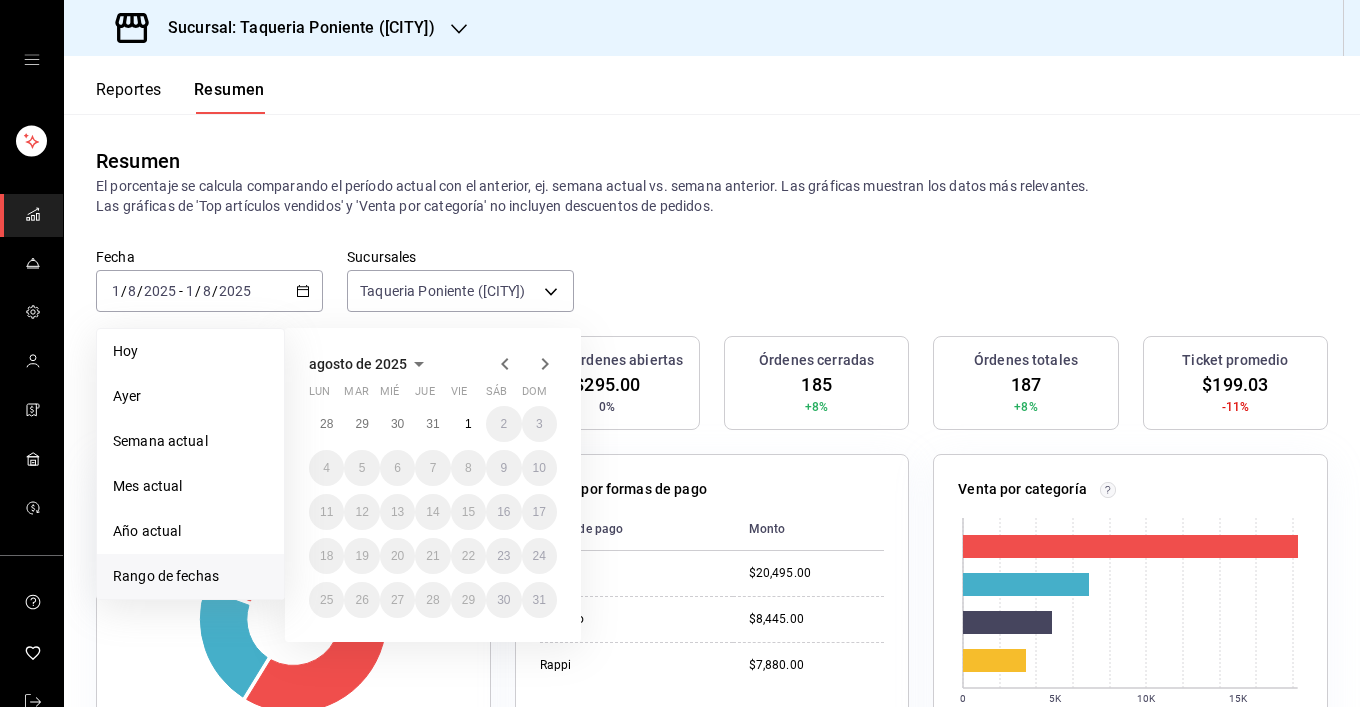click 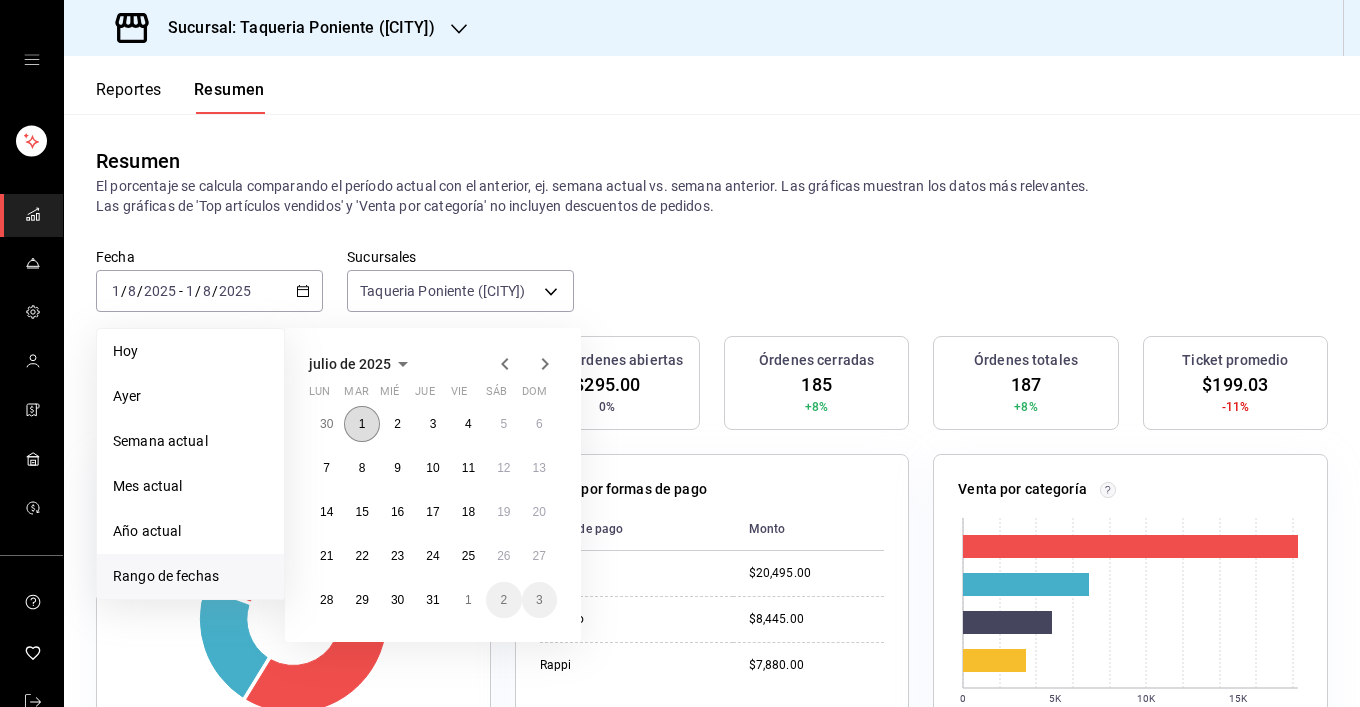 click on "1" at bounding box center [361, 424] 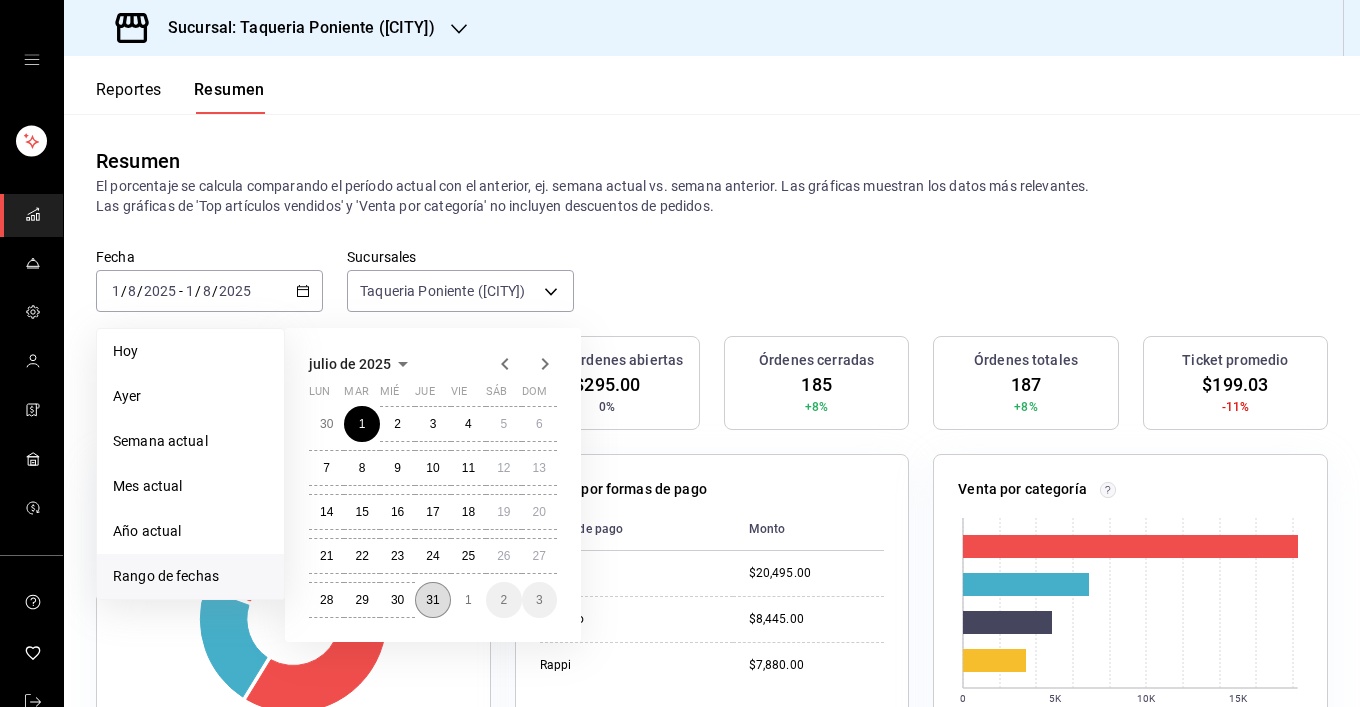 click on "31" at bounding box center [432, 600] 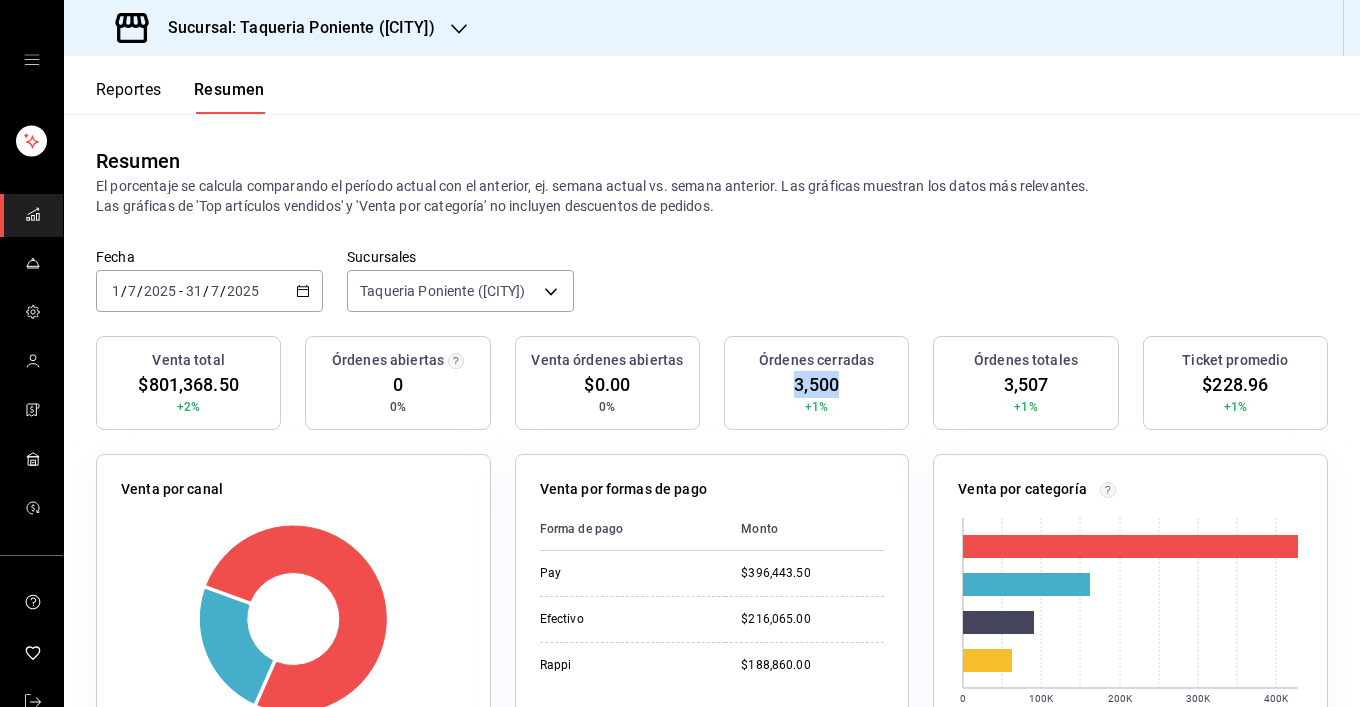 drag, startPoint x: 789, startPoint y: 386, endPoint x: 856, endPoint y: 388, distance: 67.02985 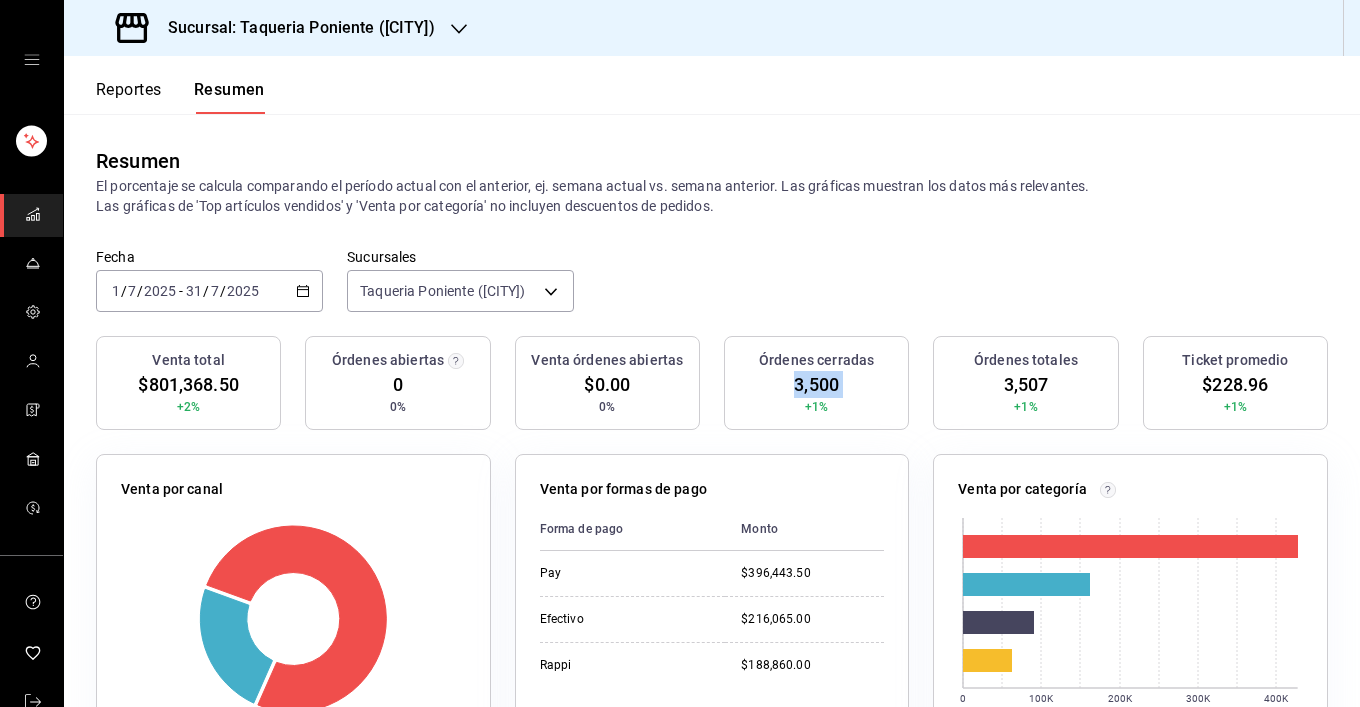 drag, startPoint x: 856, startPoint y: 388, endPoint x: 797, endPoint y: 385, distance: 59.07622 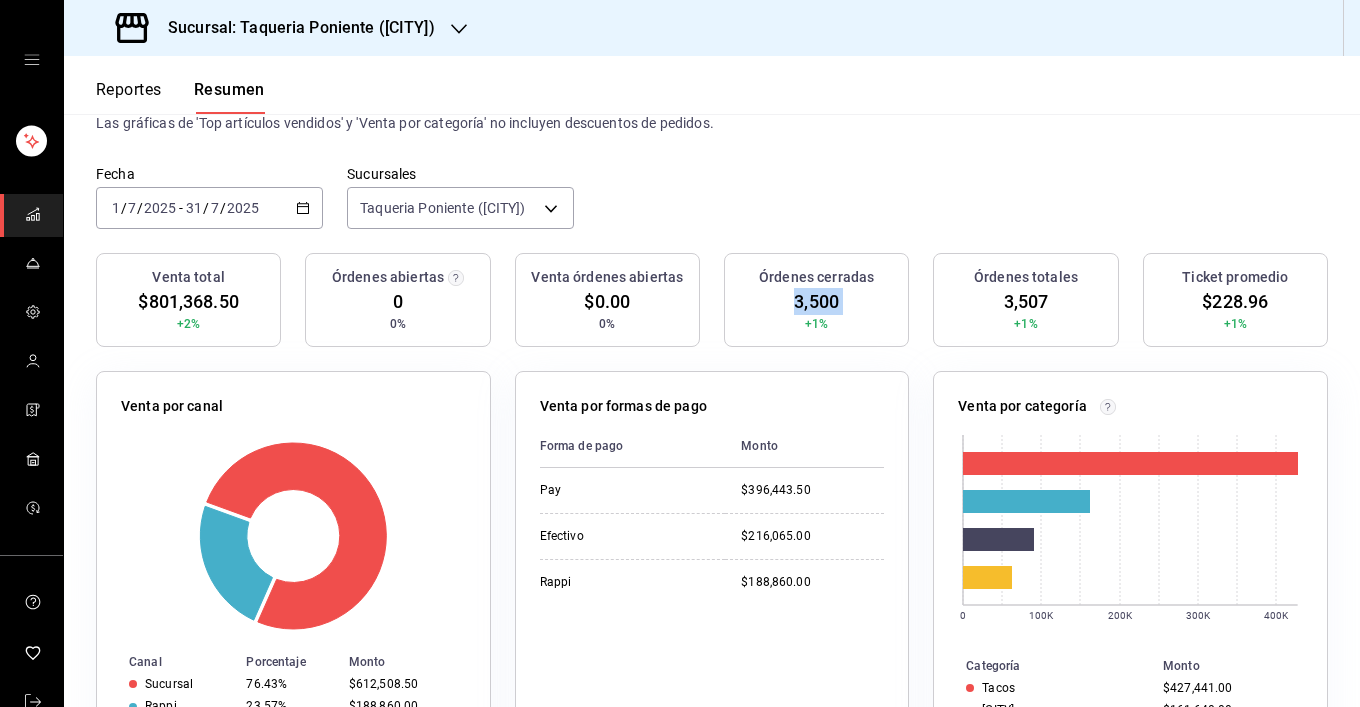 scroll, scrollTop: 87, scrollLeft: 0, axis: vertical 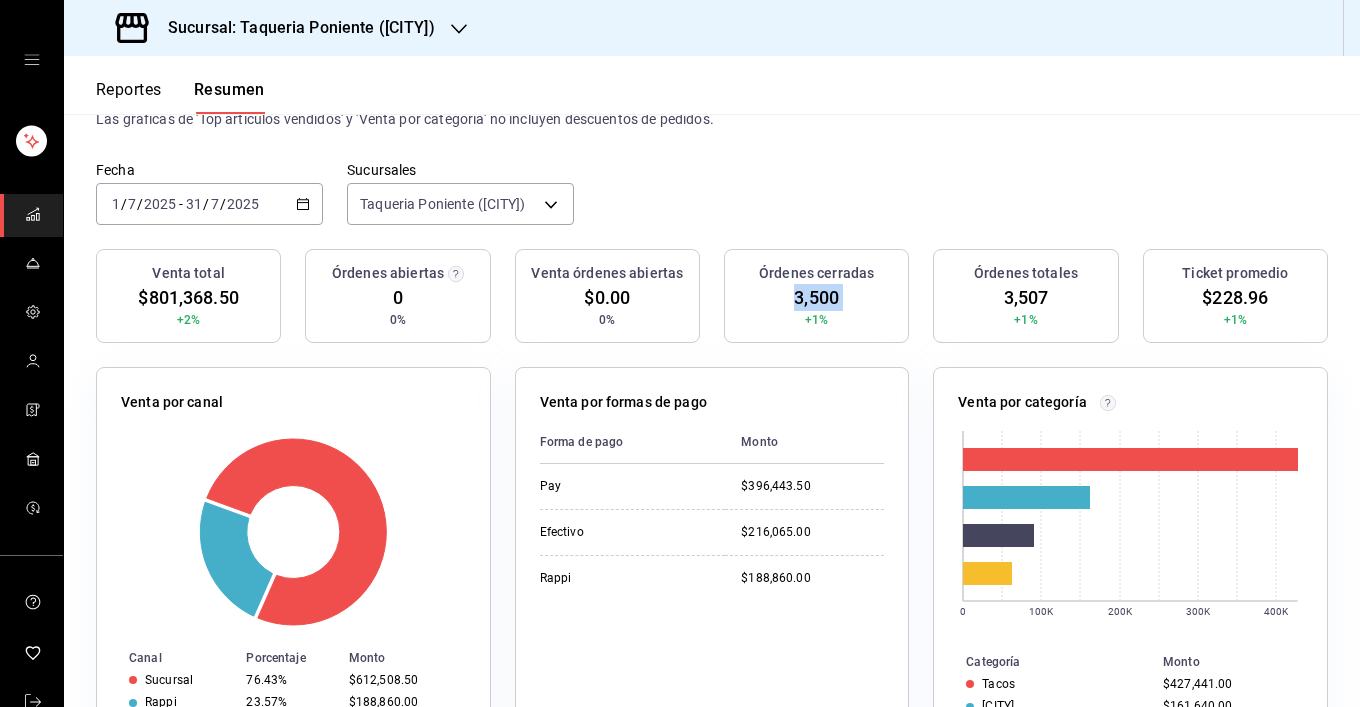 click on "Fecha [DATE] [NUMBER] / [NUMBER] / [DATE] - [DATE] / [NUMBER] / [DATE] [NUMBER] / [NUMBER] / [DATE] Sucursales [COMPANY] ([CITY]) [object Object]" at bounding box center [712, 205] 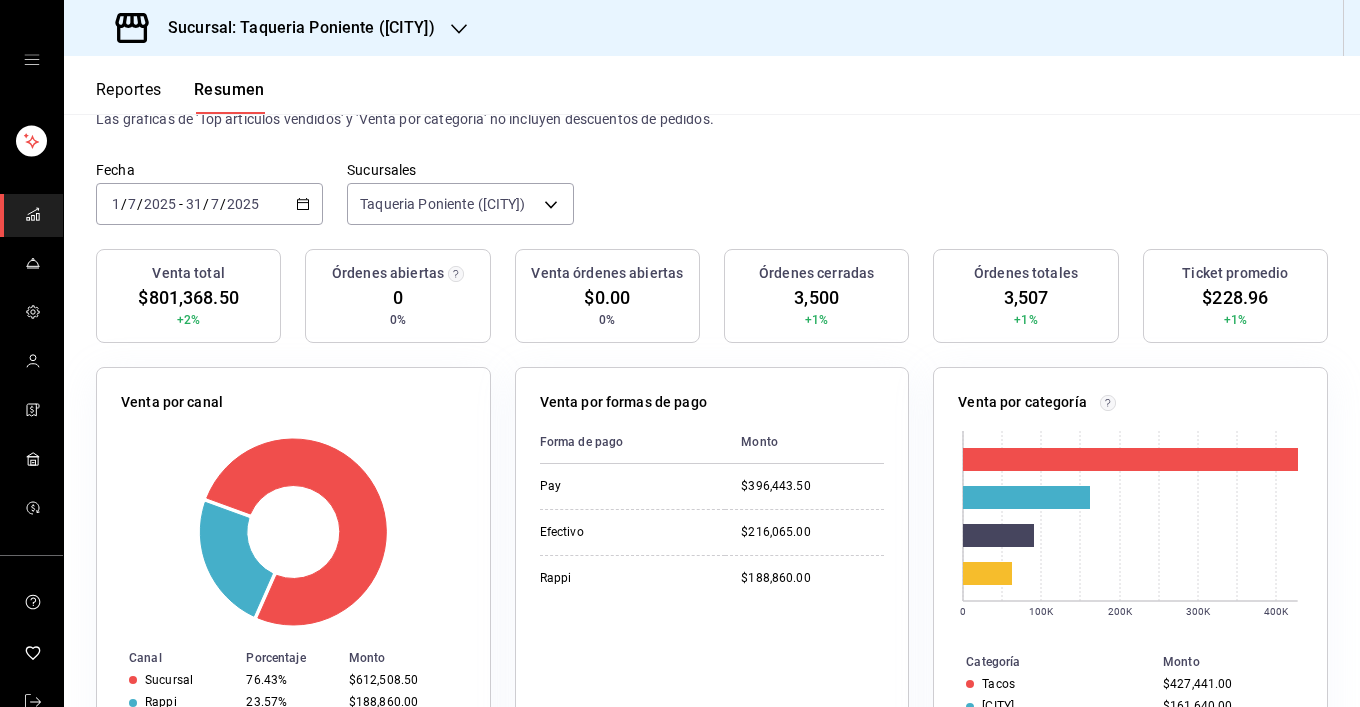 click on "Sucursal: Taqueria Poniente ([CITY])" at bounding box center (277, 28) 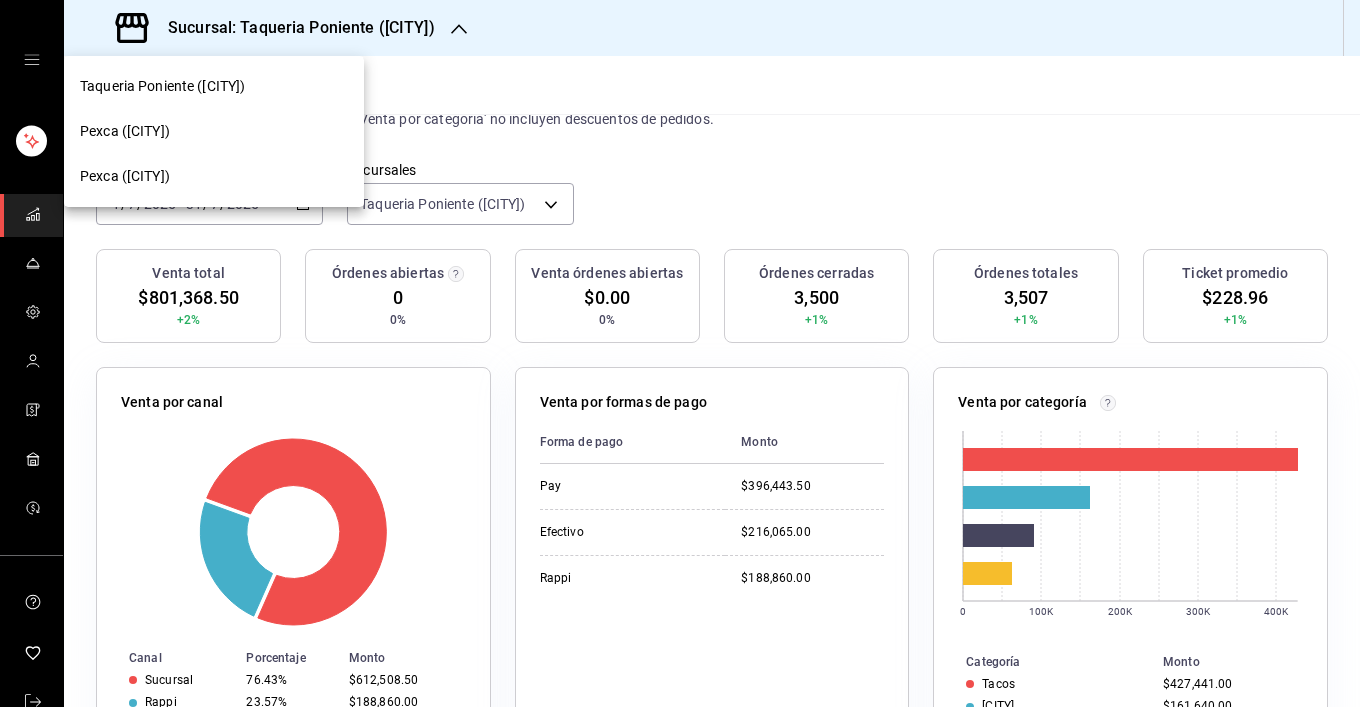 click on "Pexca ([CITY])" at bounding box center [214, 131] 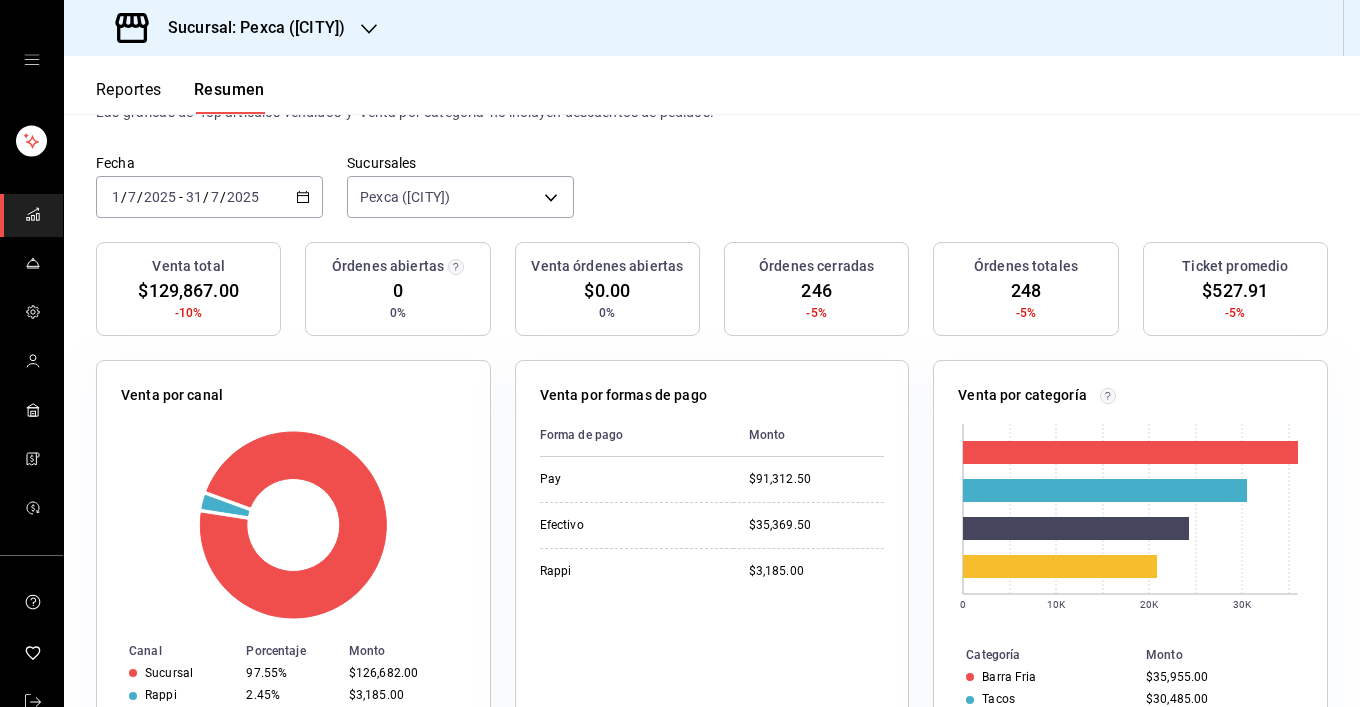 scroll, scrollTop: 23, scrollLeft: 0, axis: vertical 